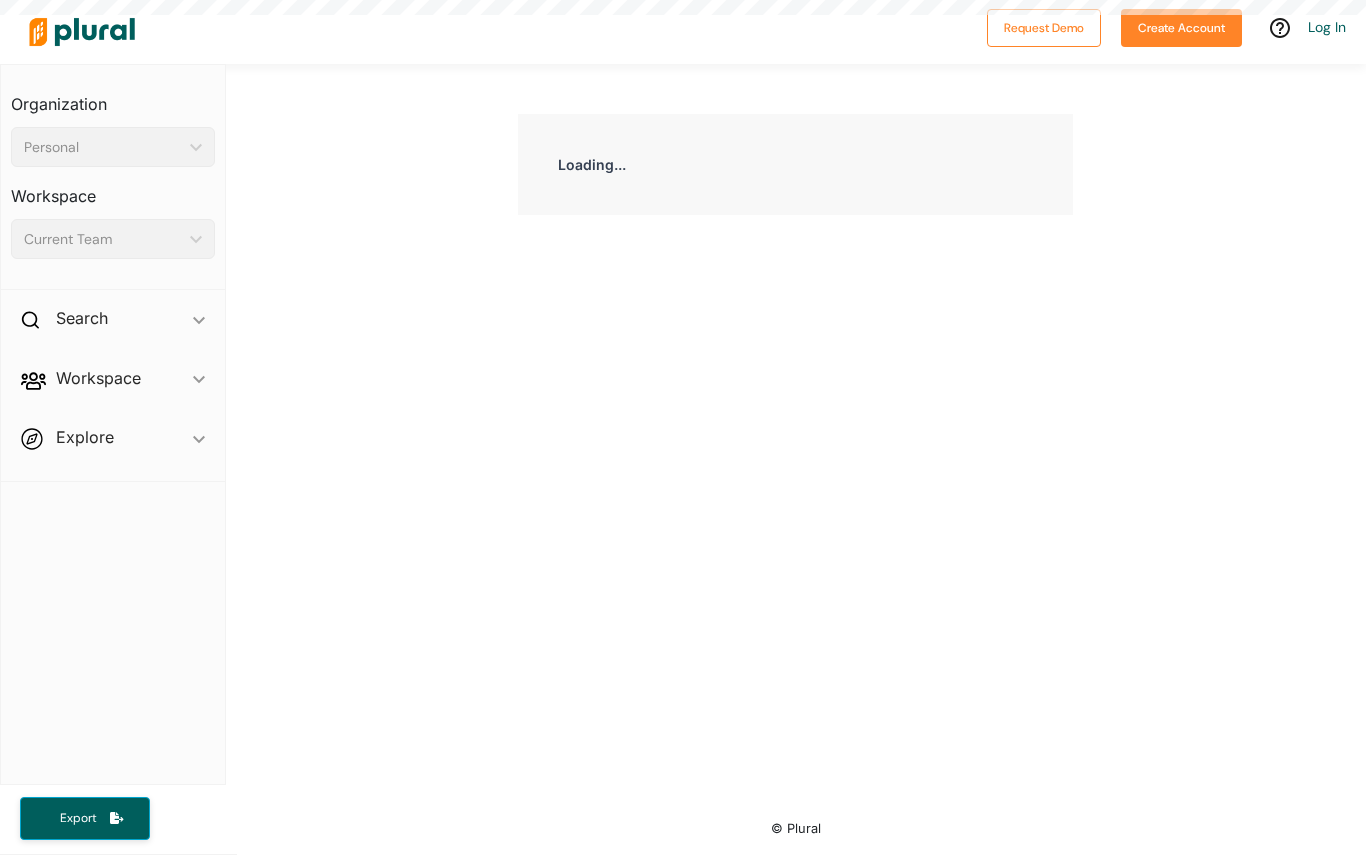 scroll, scrollTop: 0, scrollLeft: 0, axis: both 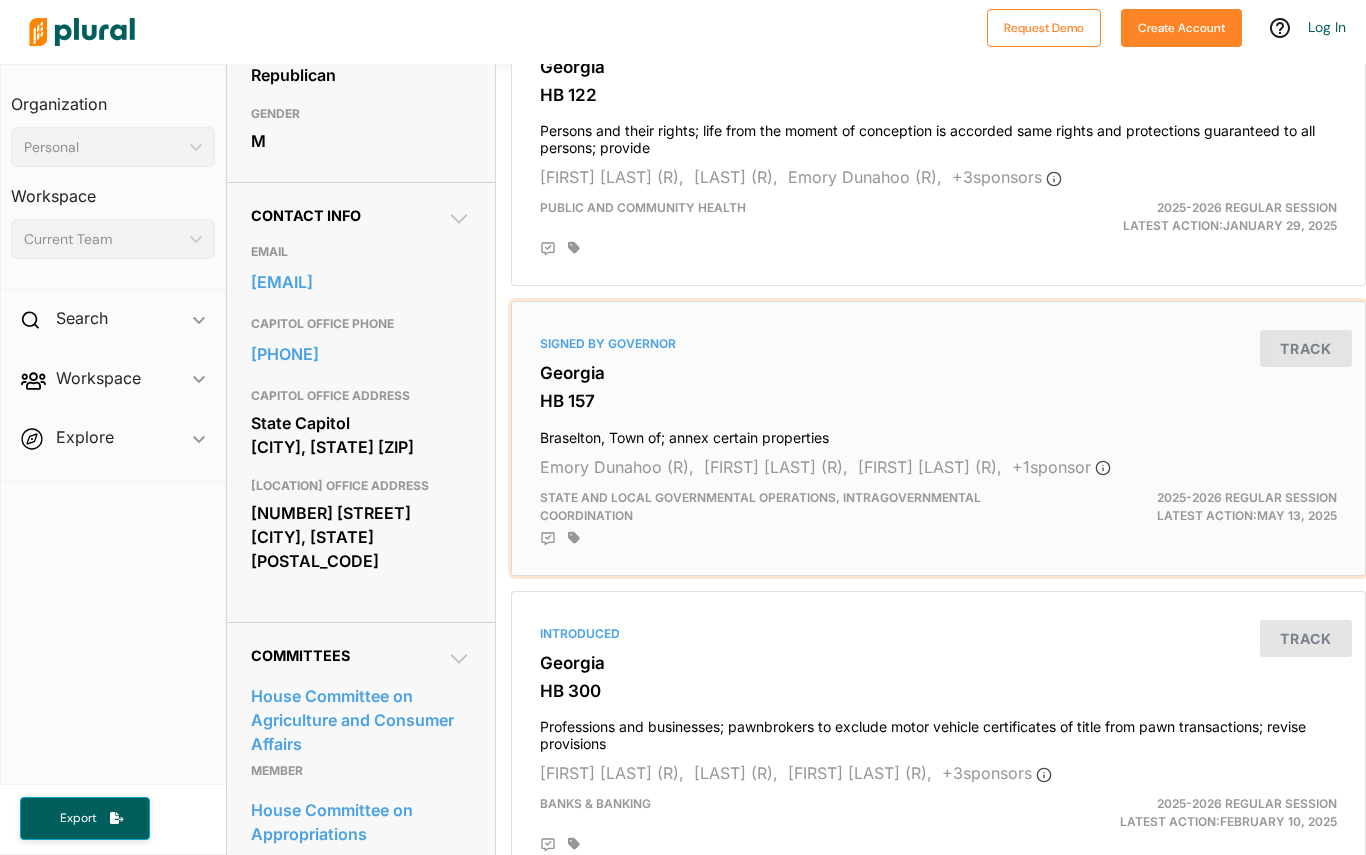 click on "Track" at bounding box center (1306, 348) 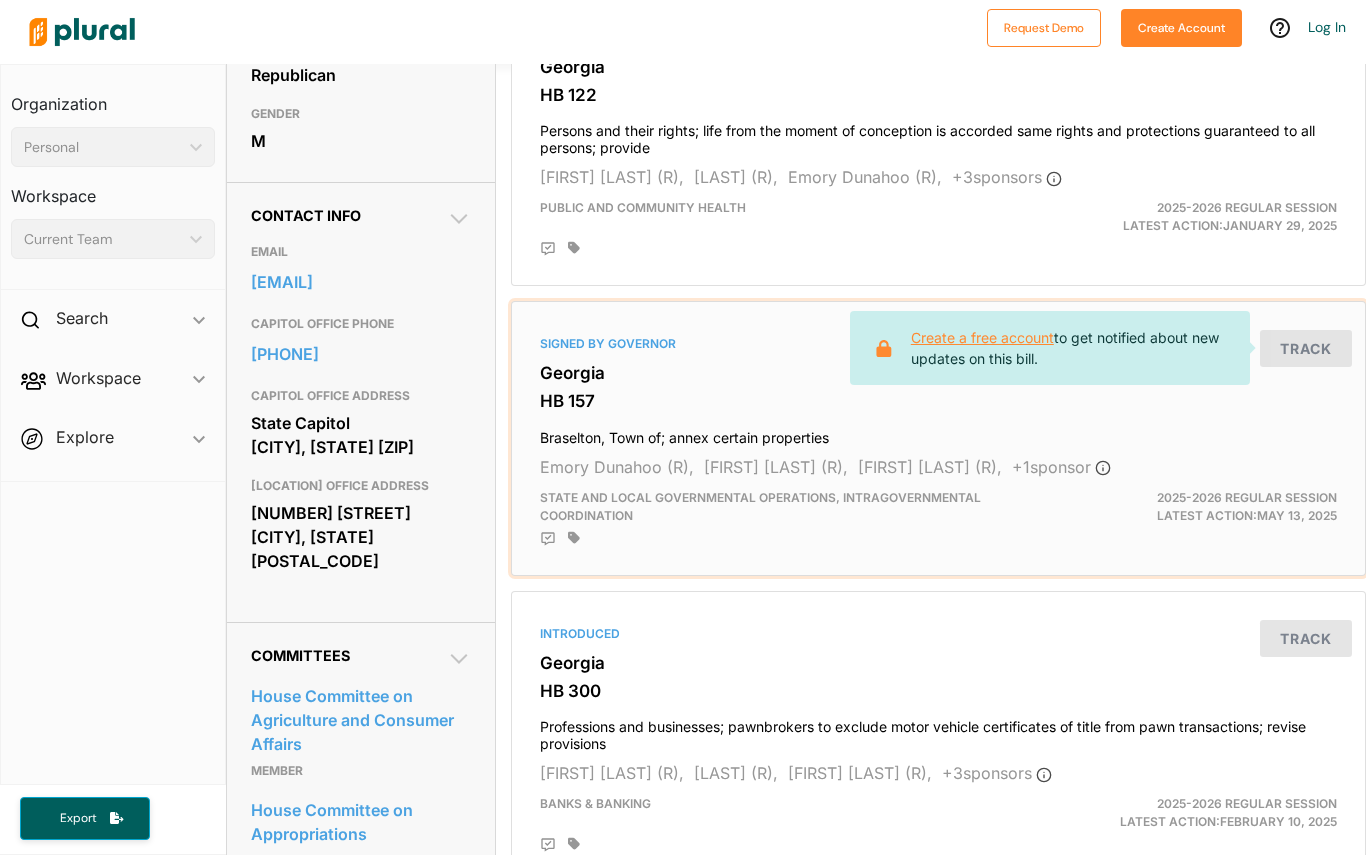 click on "Create a free account" at bounding box center [982, 337] 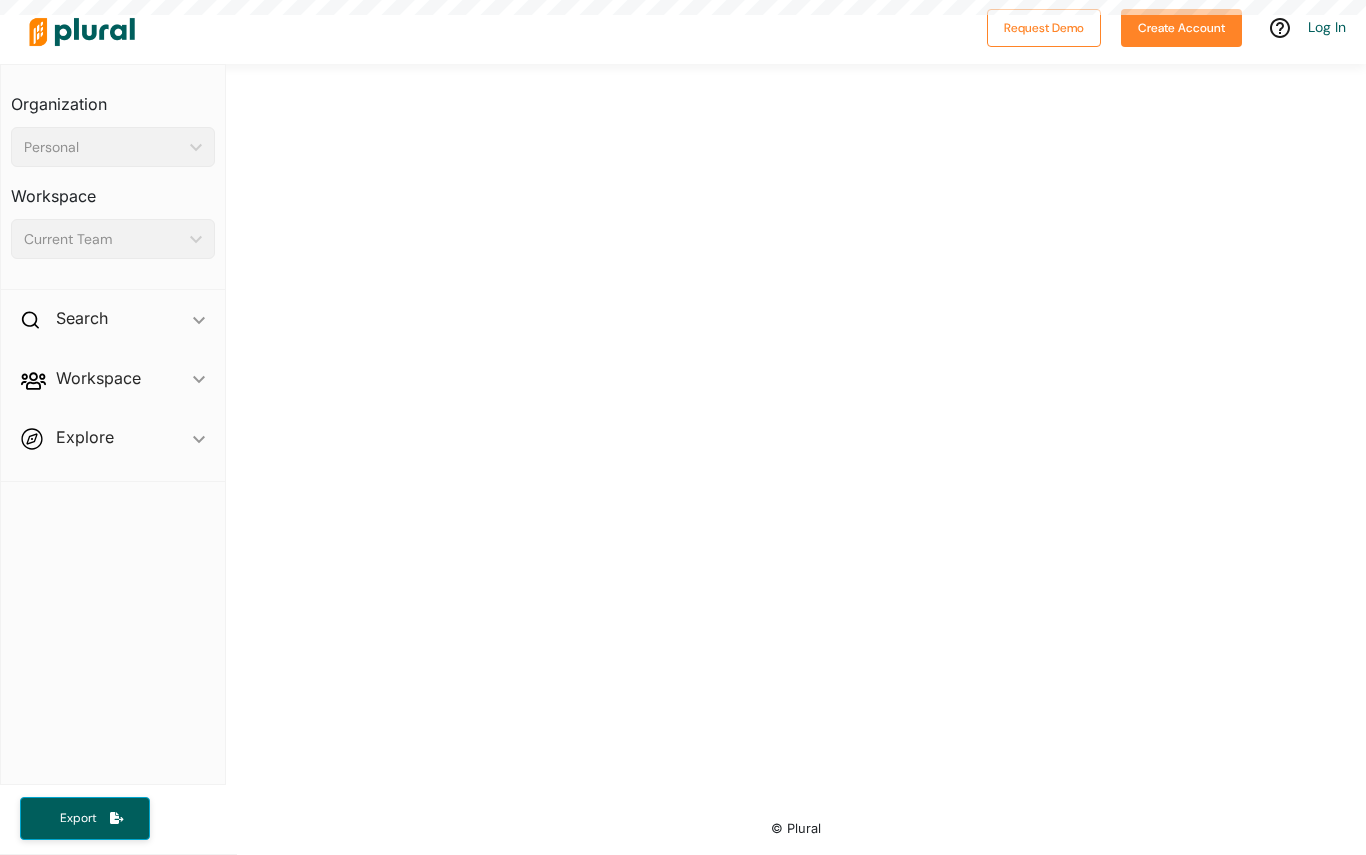 scroll, scrollTop: 0, scrollLeft: 0, axis: both 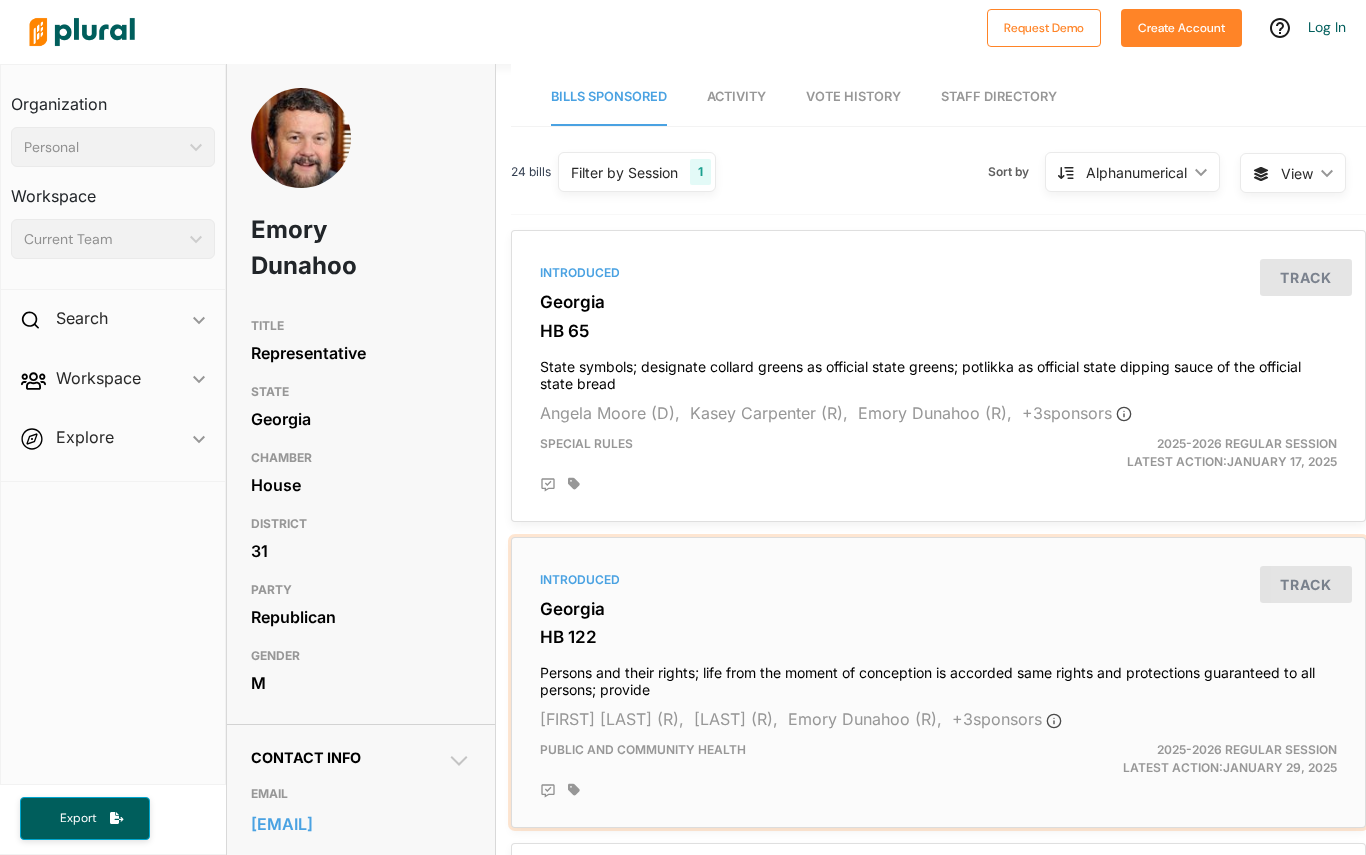 click on "Georgia" at bounding box center (938, 609) 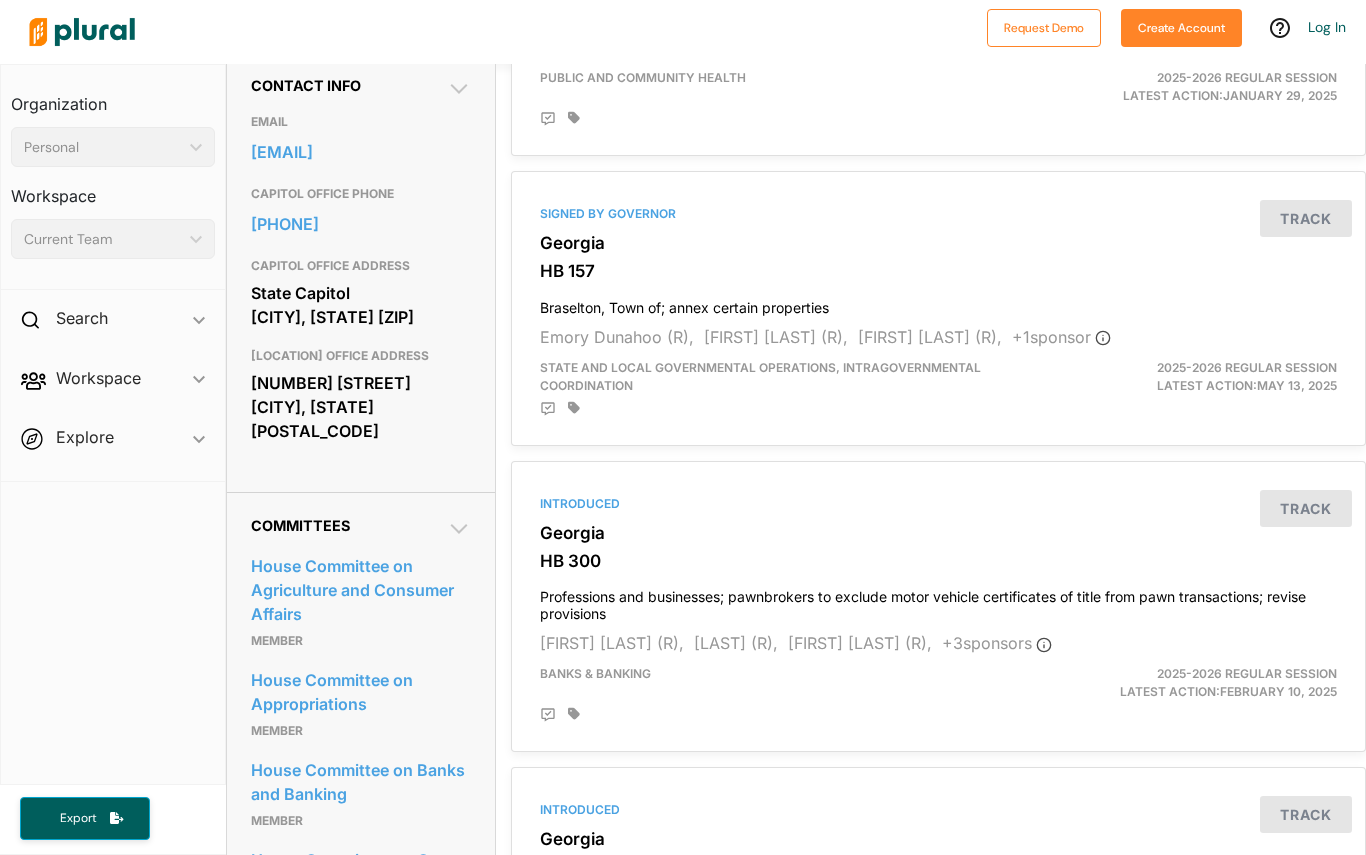 scroll, scrollTop: 672, scrollLeft: 0, axis: vertical 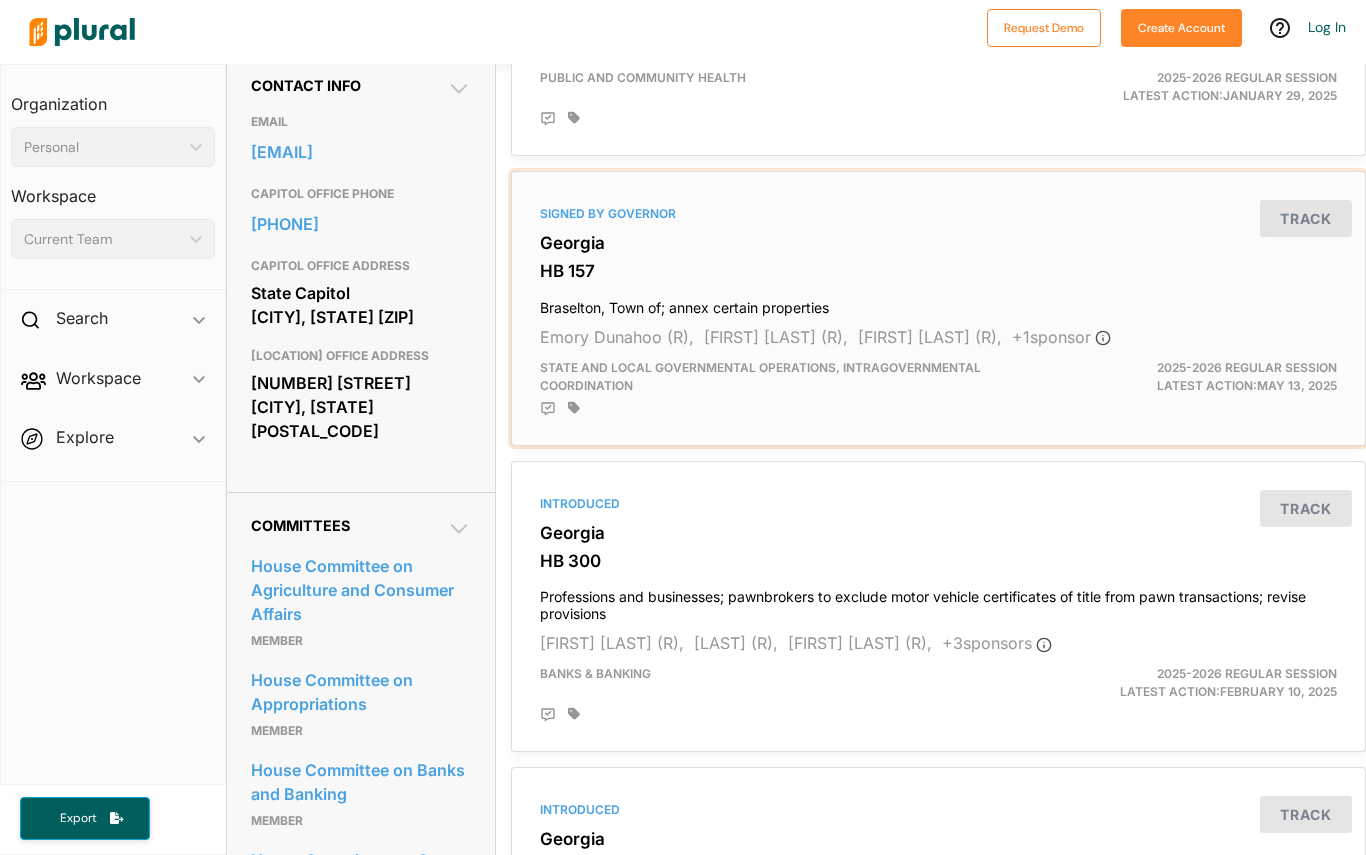 click on "Track" at bounding box center (1306, 218) 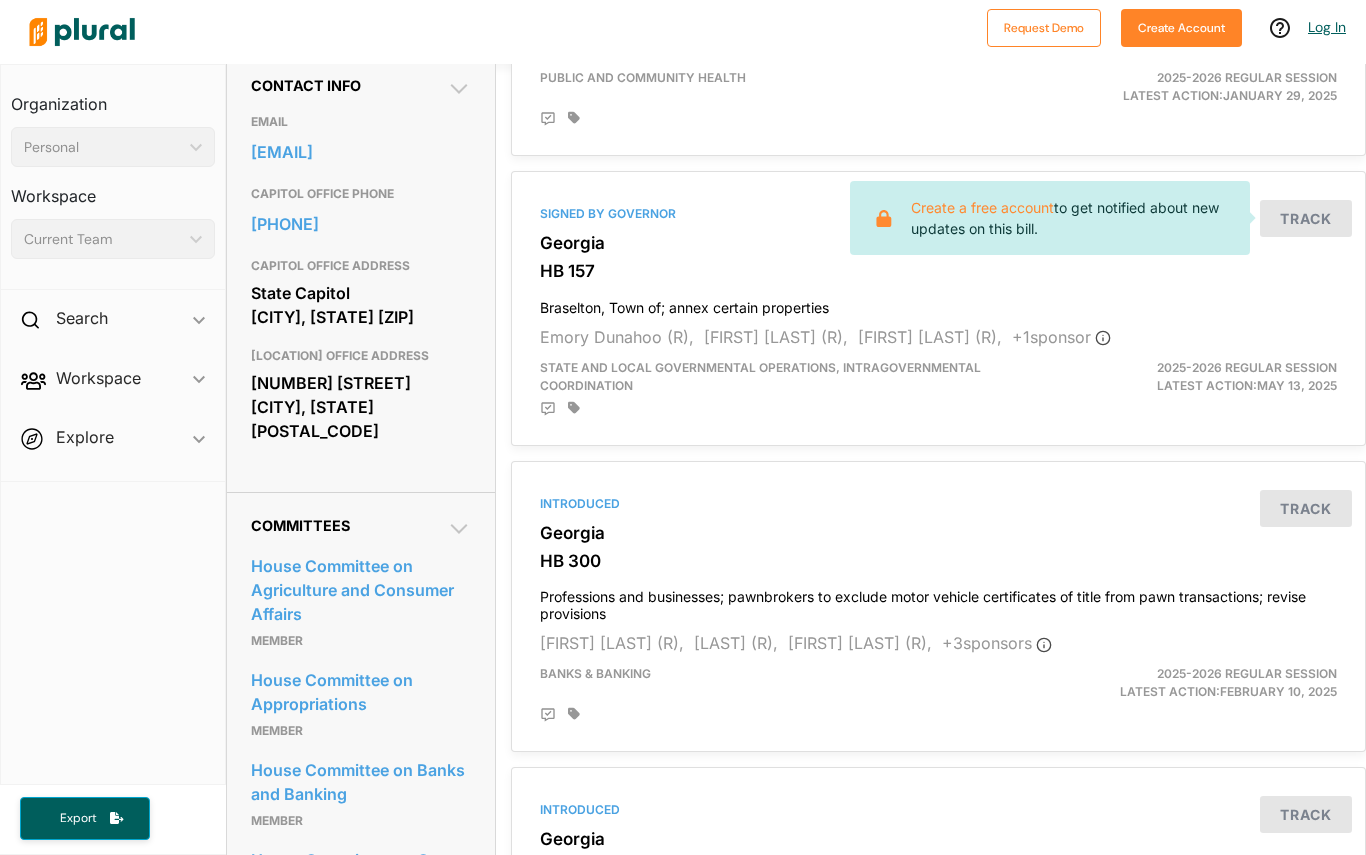 click on "Log In" at bounding box center [1327, 27] 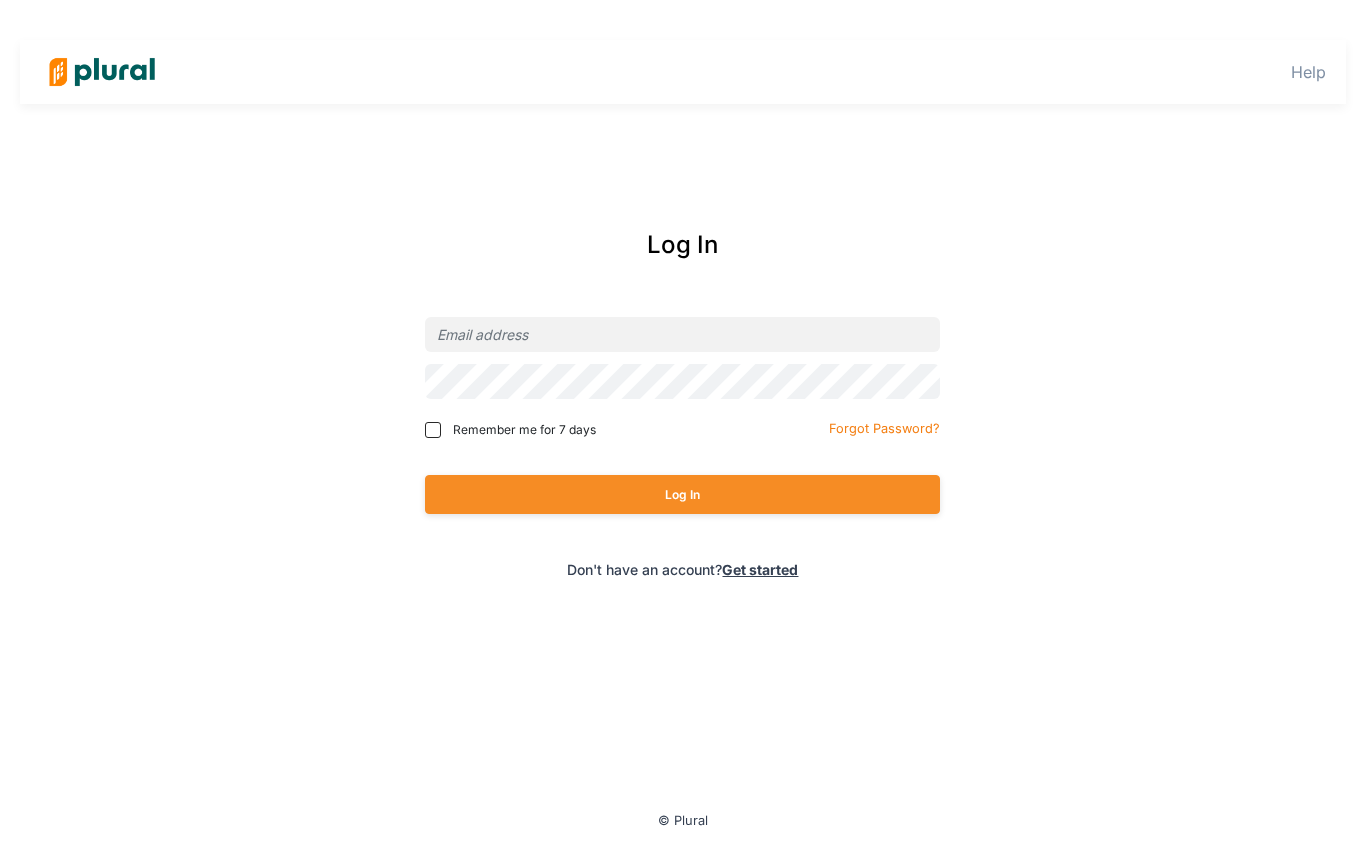 click at bounding box center [682, 334] 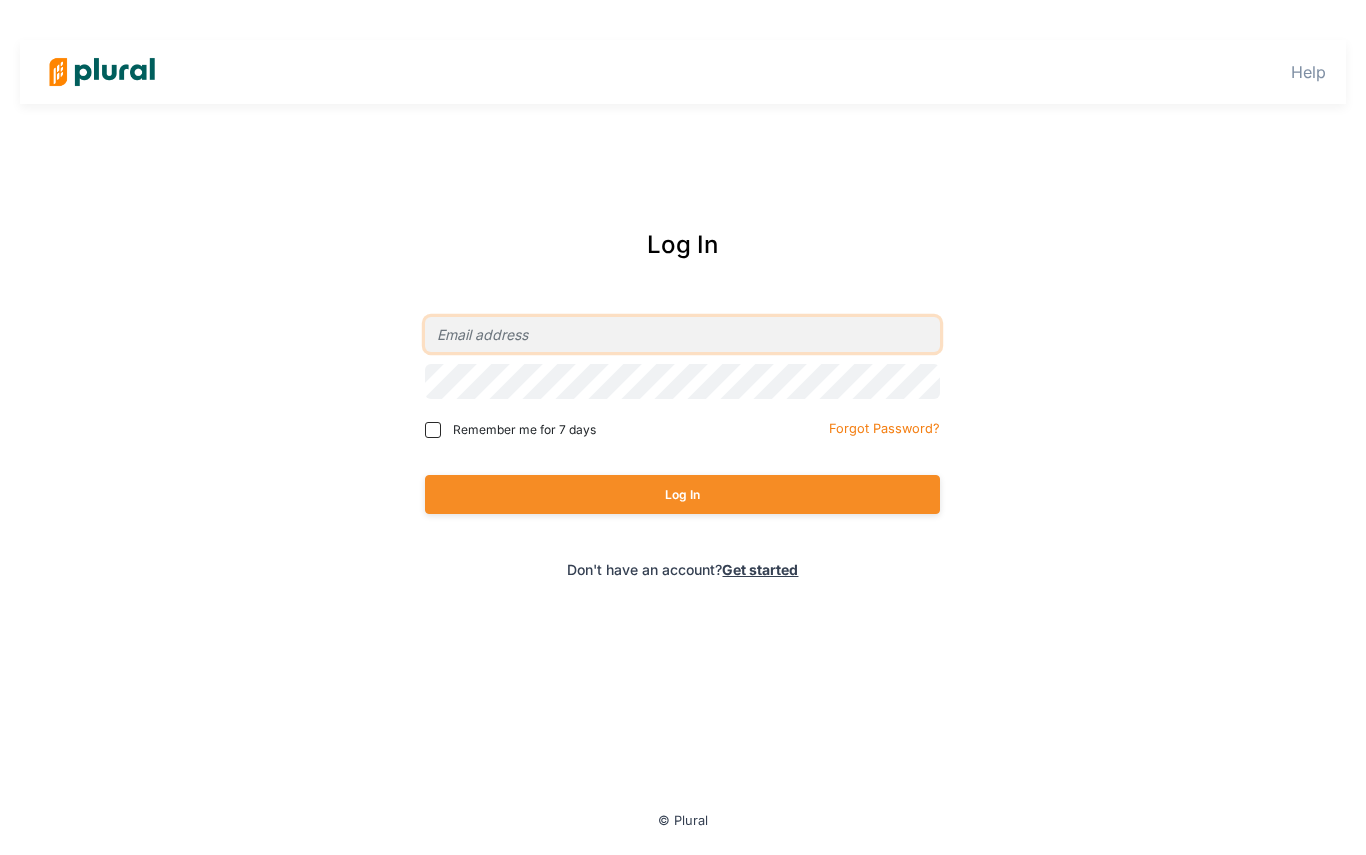 click on "Remember me for 7 days Forgot Password? Log In" at bounding box center (682, 422) 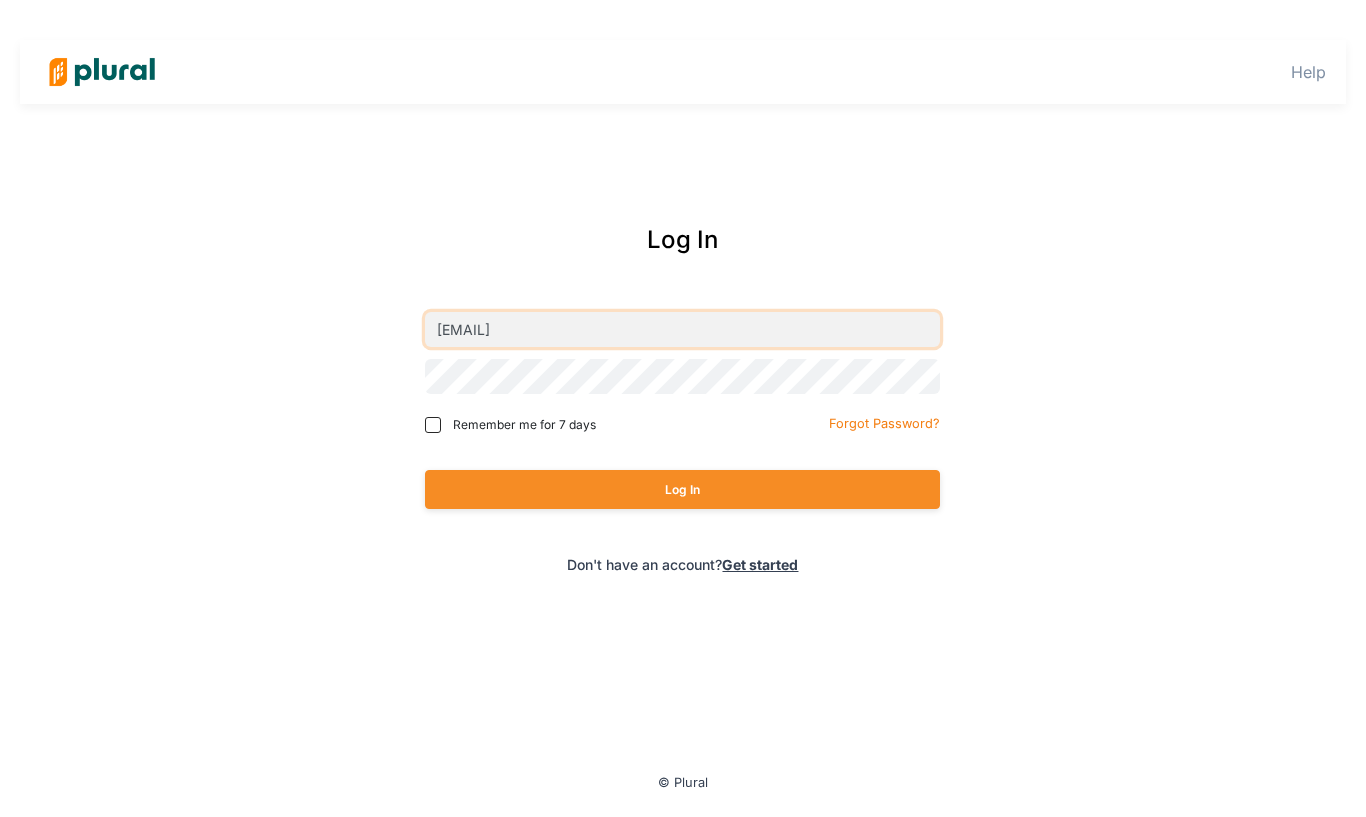 type on "[EMAIL]" 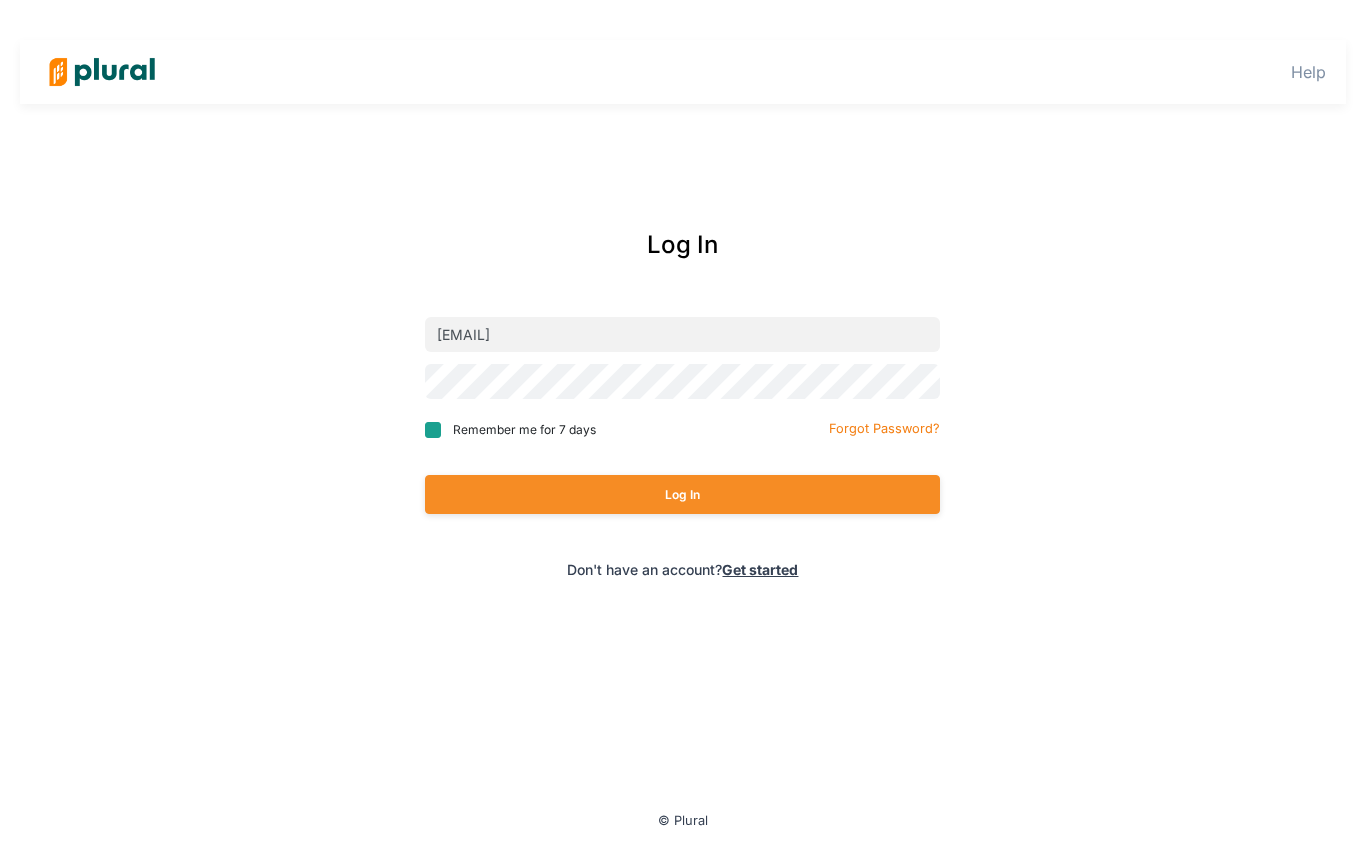 click on "Remember me for 7 days" at bounding box center [433, 430] 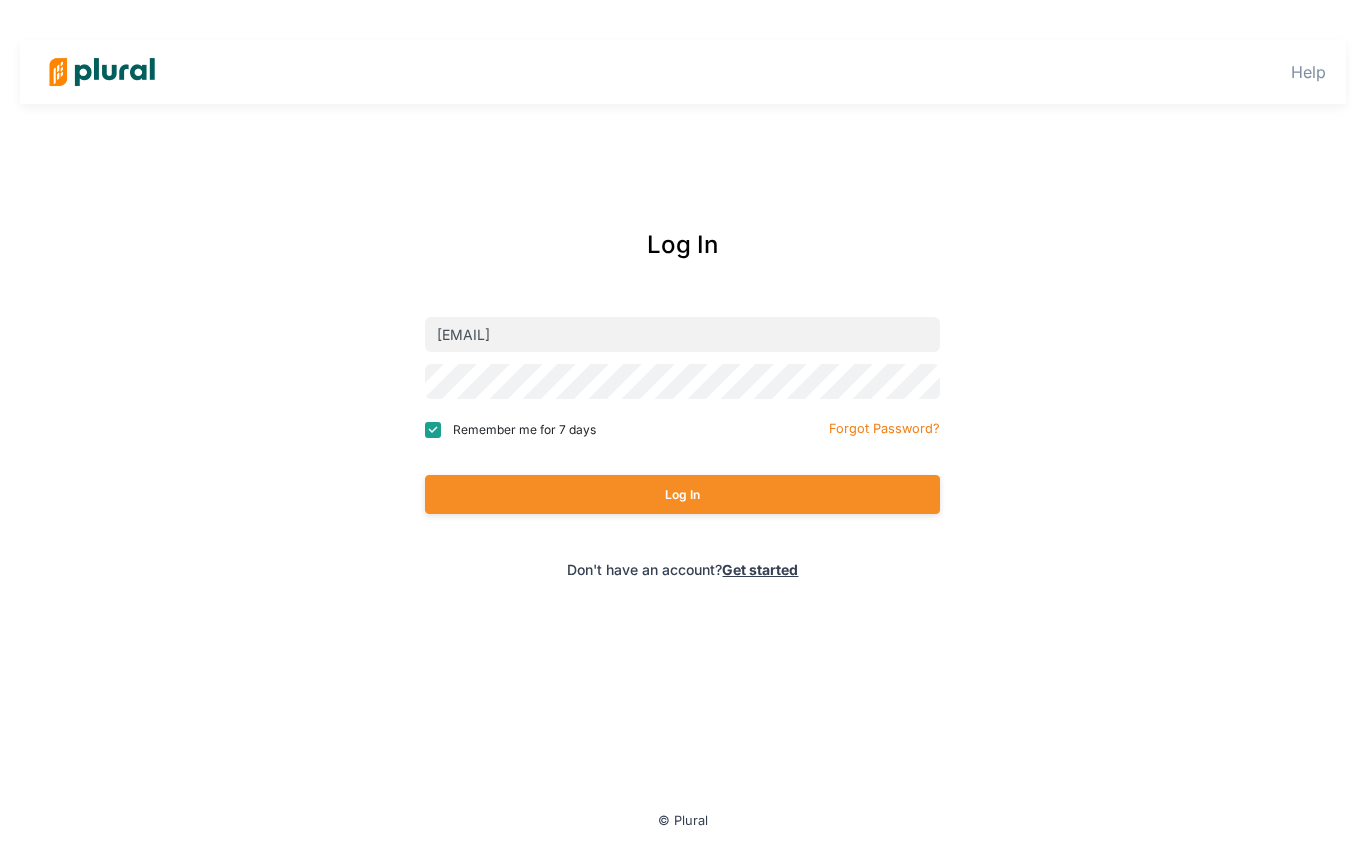 click on "Log In" at bounding box center [682, 494] 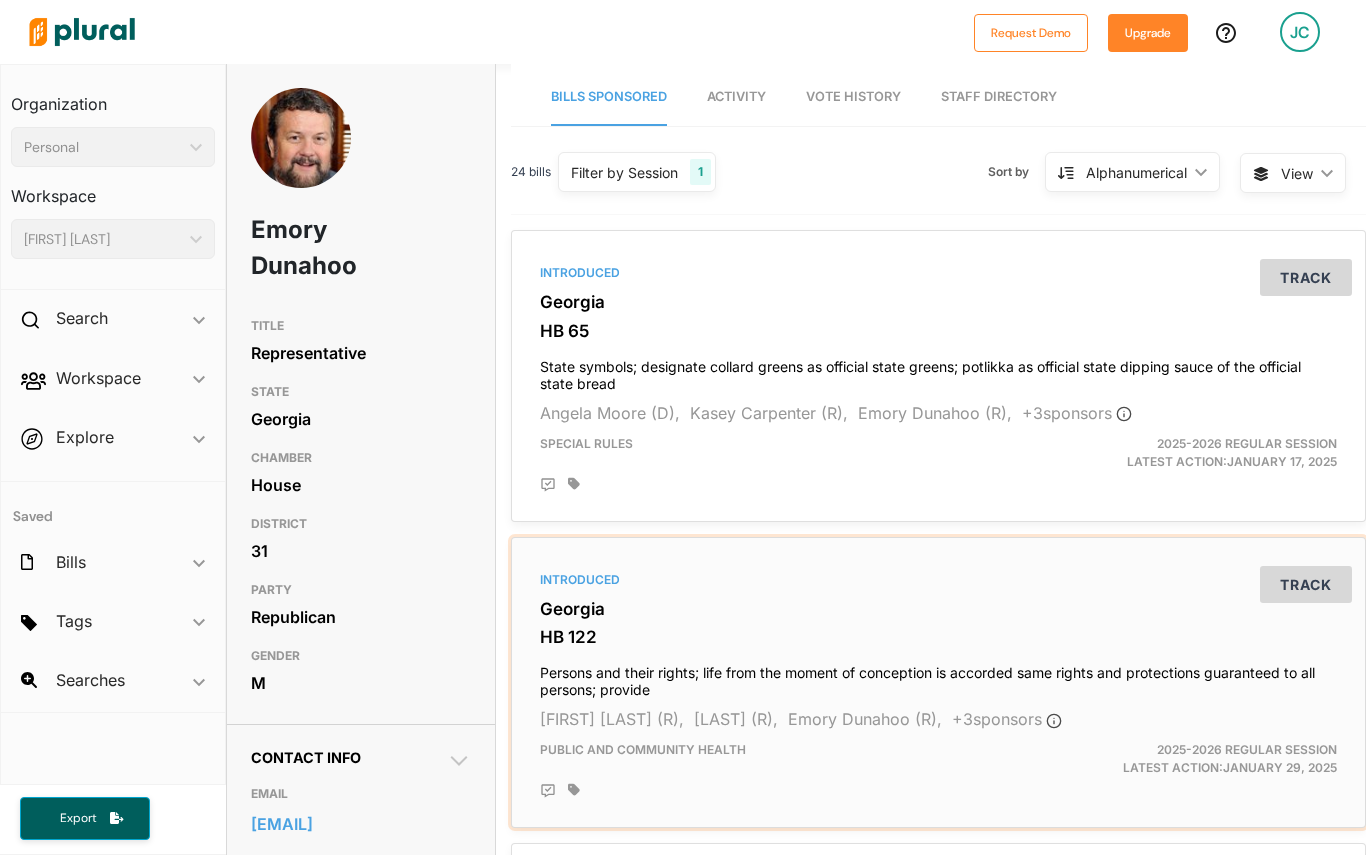 click on "Track" at bounding box center (1306, 584) 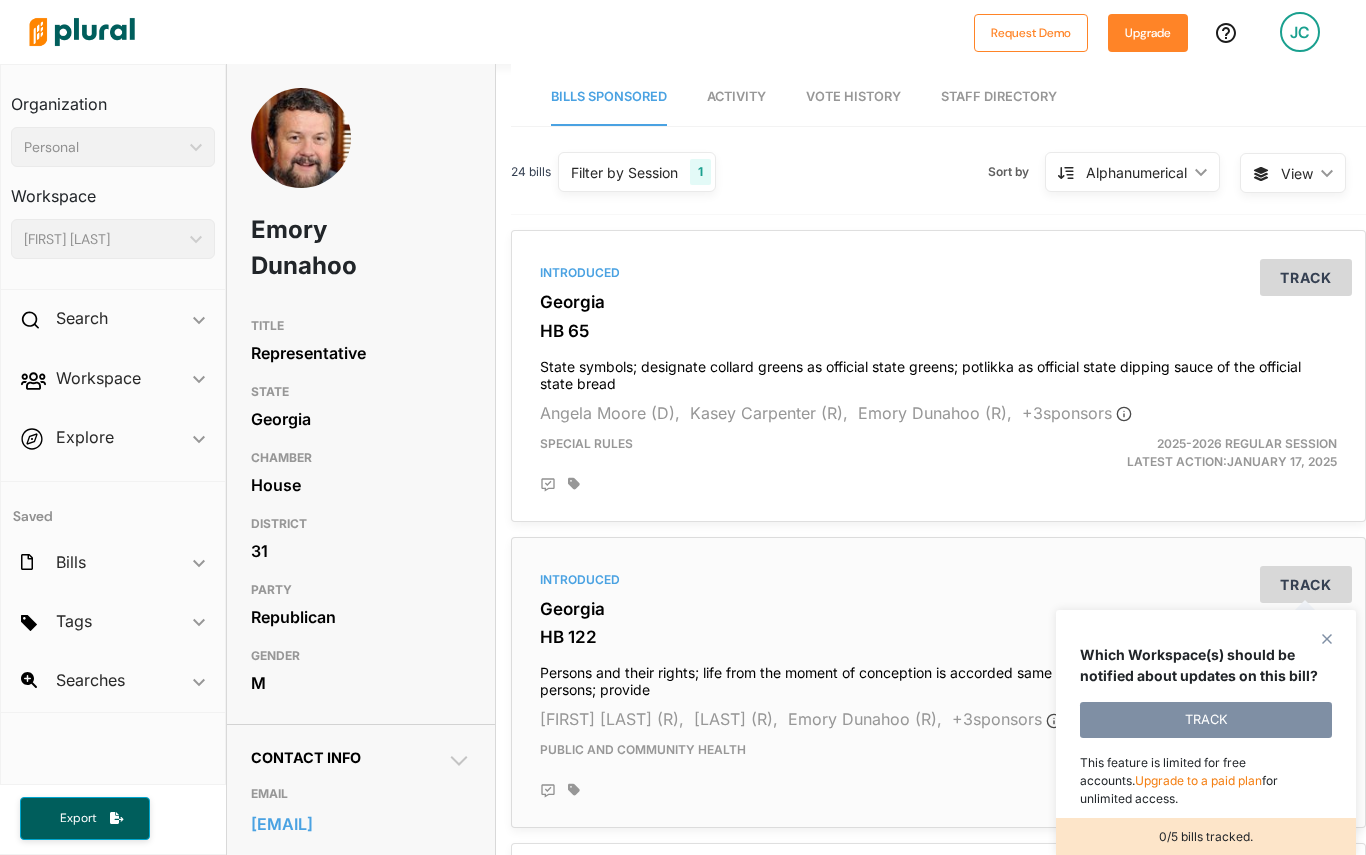 click on "TRACK" at bounding box center [1206, 720] 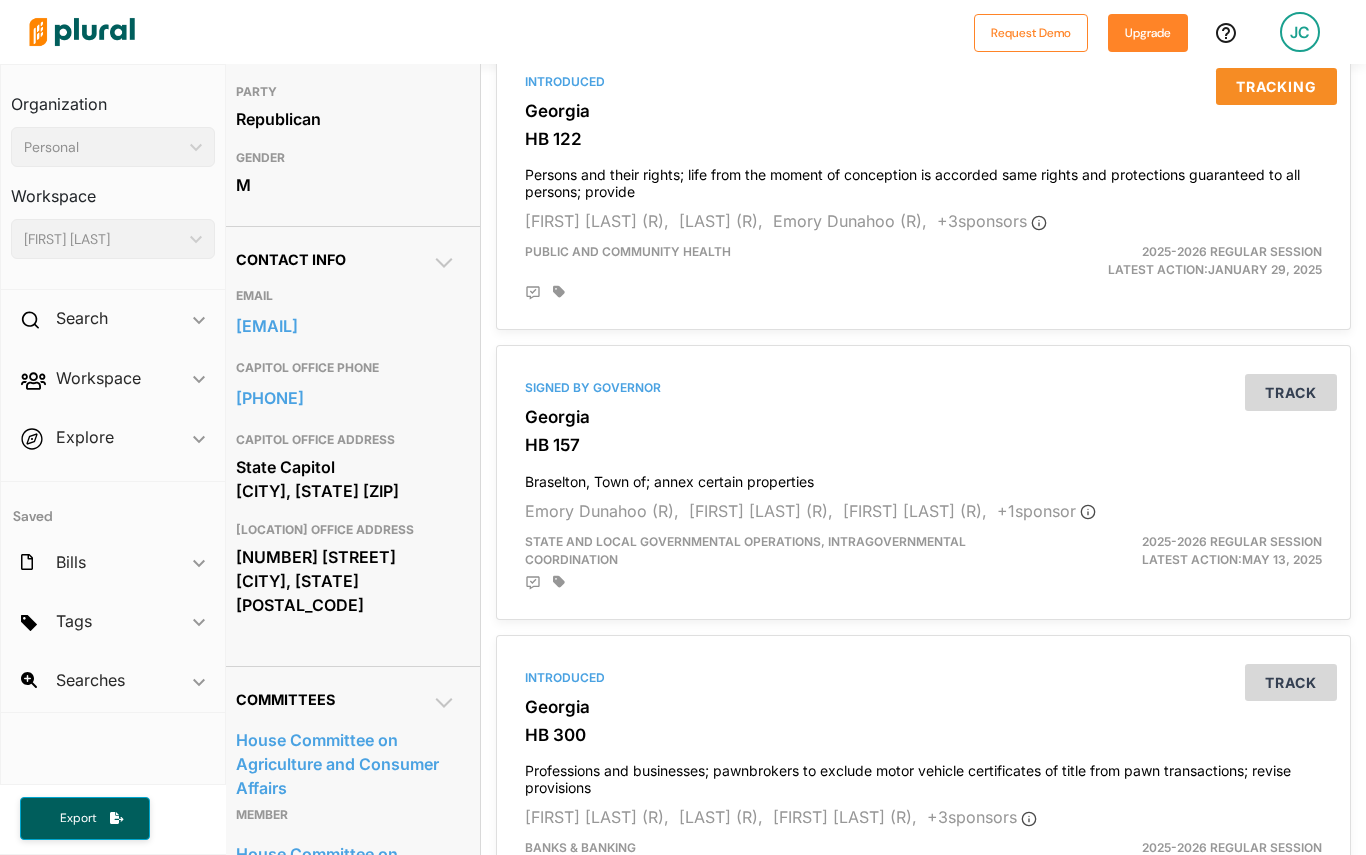 scroll, scrollTop: 499, scrollLeft: 15, axis: both 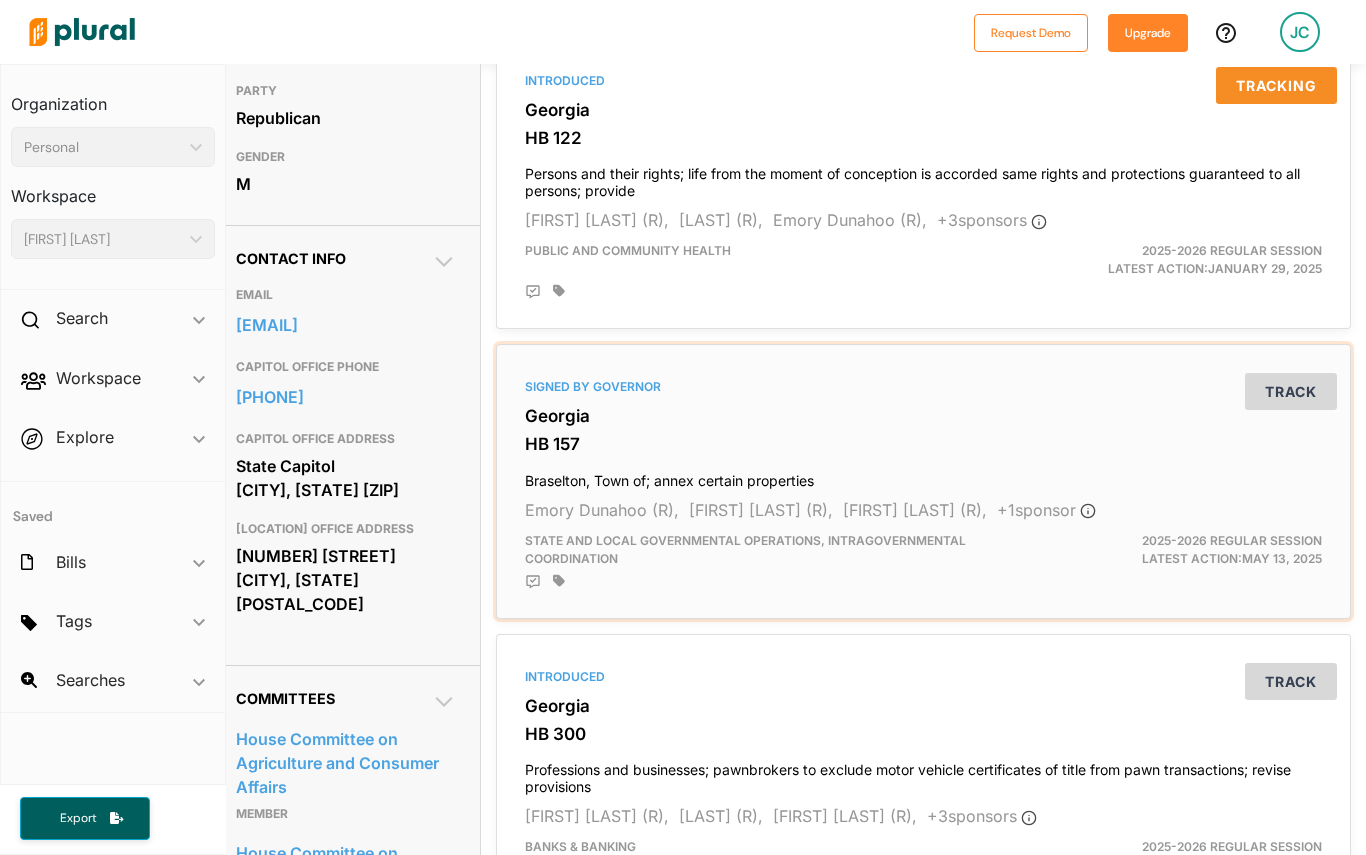click on "Track" at bounding box center [1291, 391] 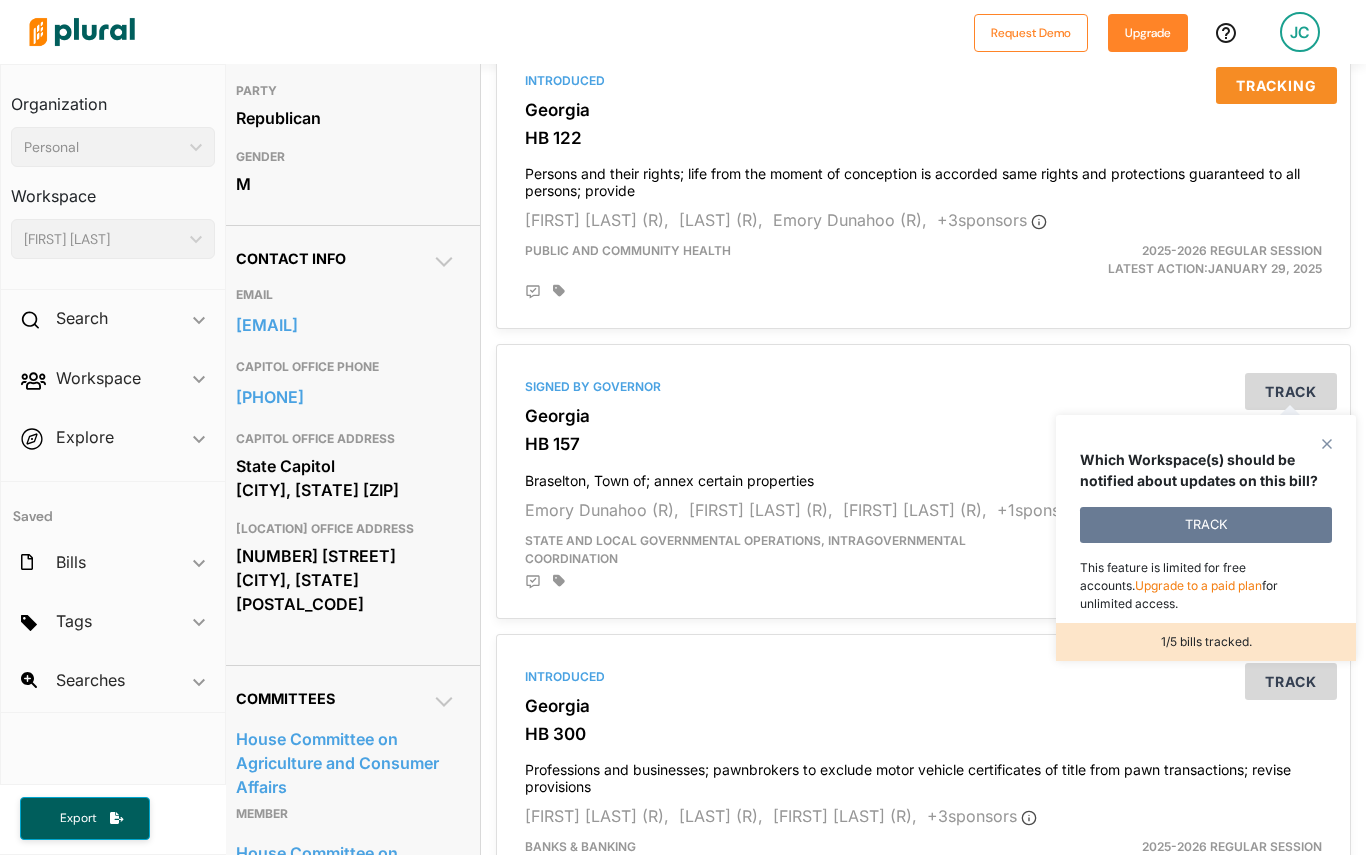 click on "TRACK" at bounding box center [1206, 525] 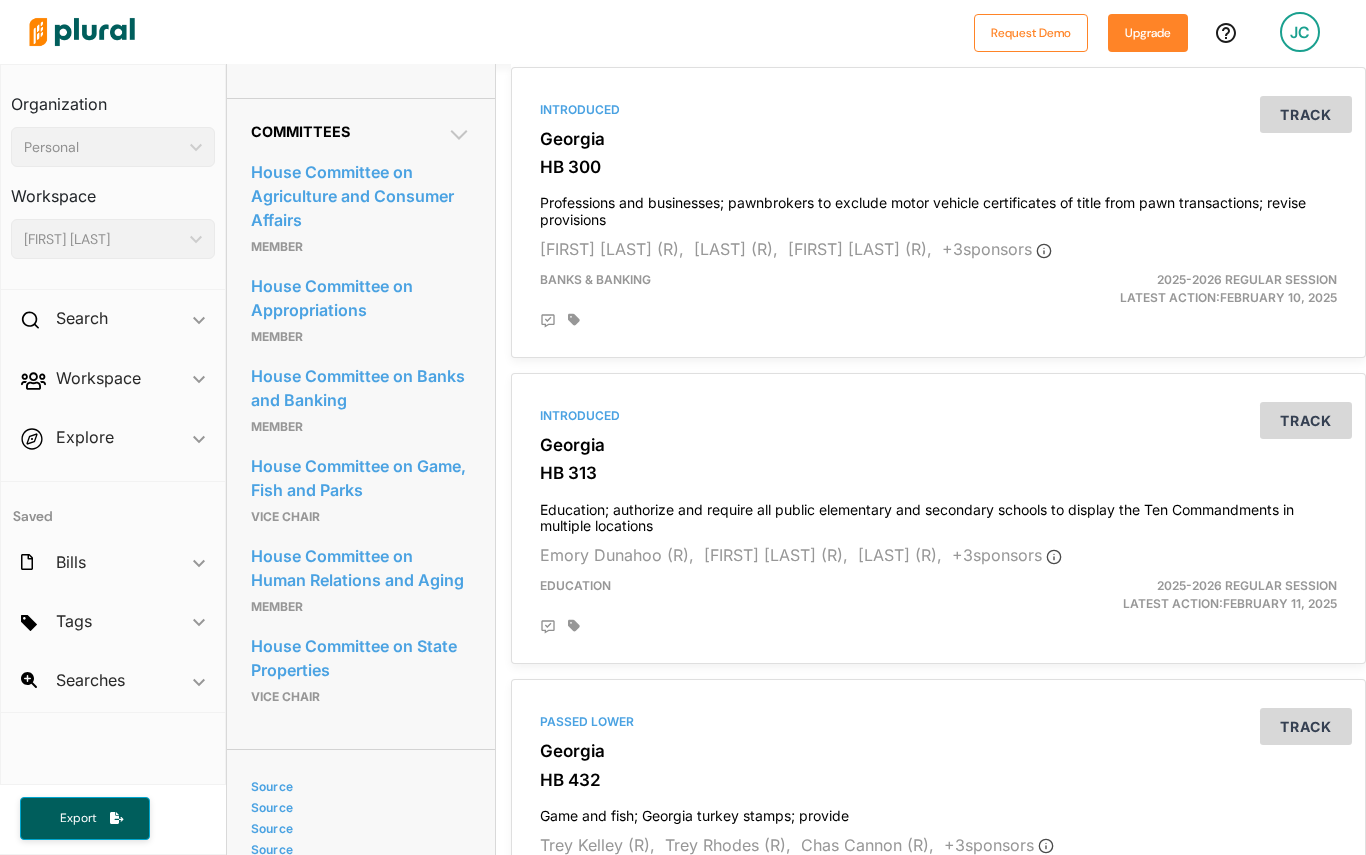 scroll, scrollTop: 1066, scrollLeft: 0, axis: vertical 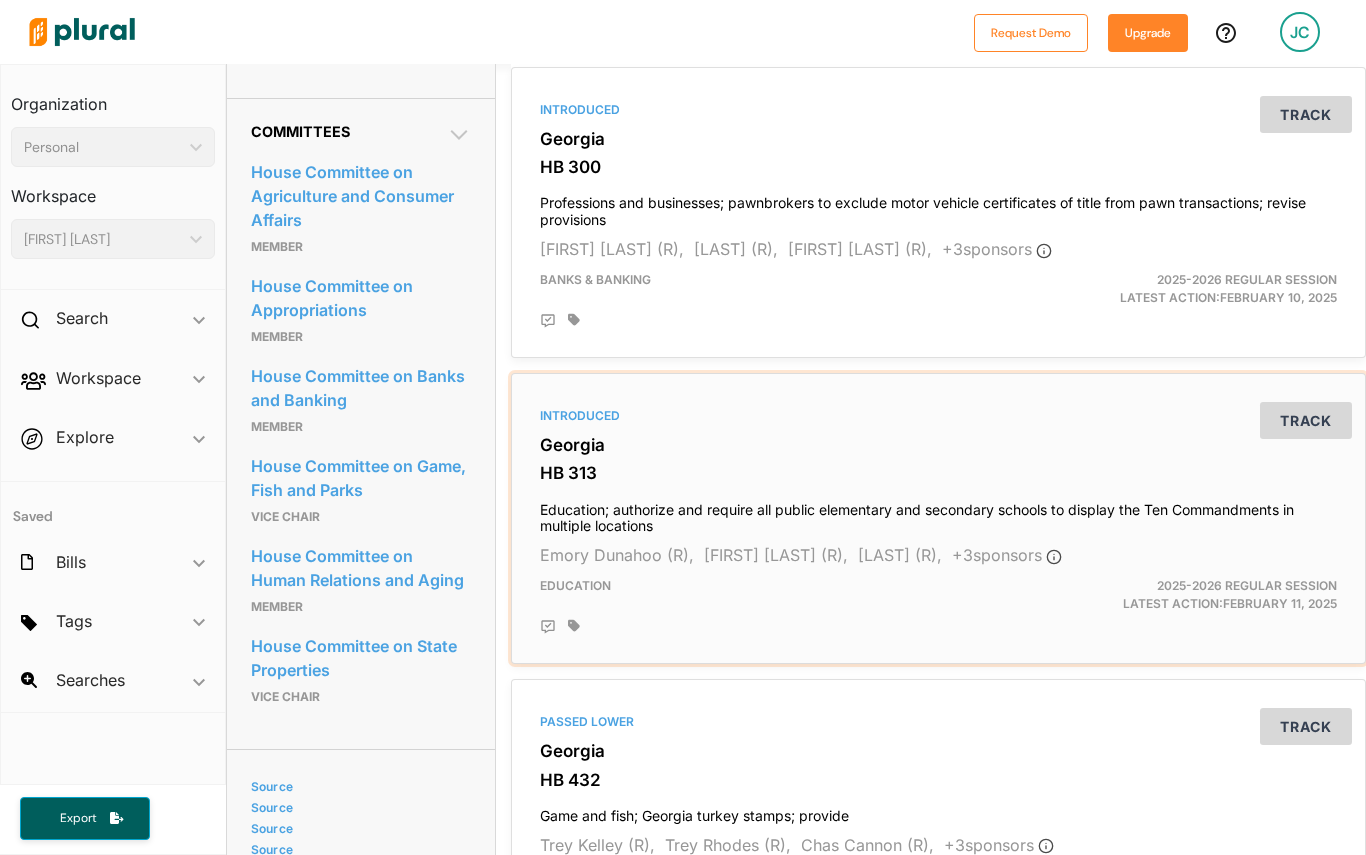 click on "Track" at bounding box center [1306, 420] 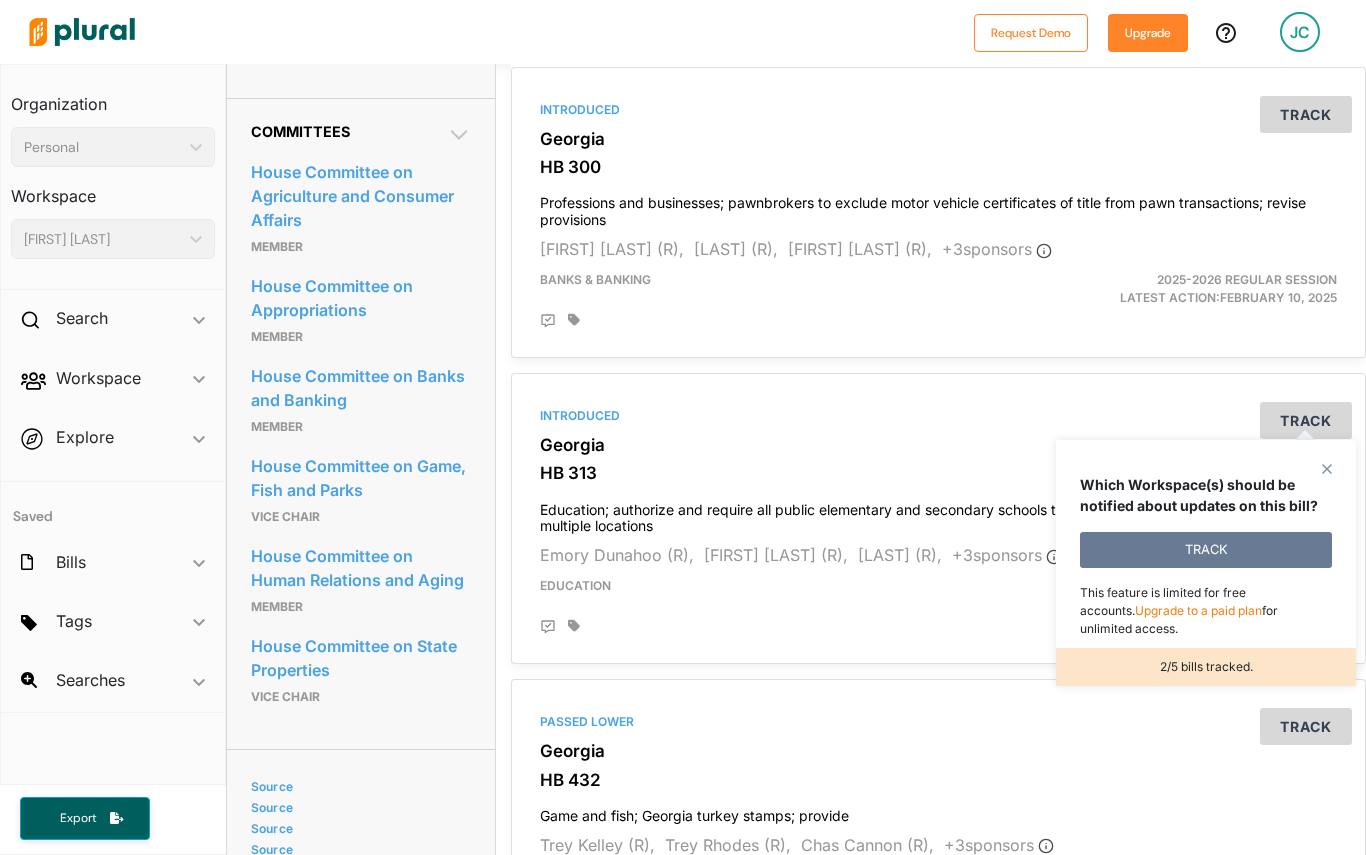 click on "TRACK" at bounding box center (1206, 550) 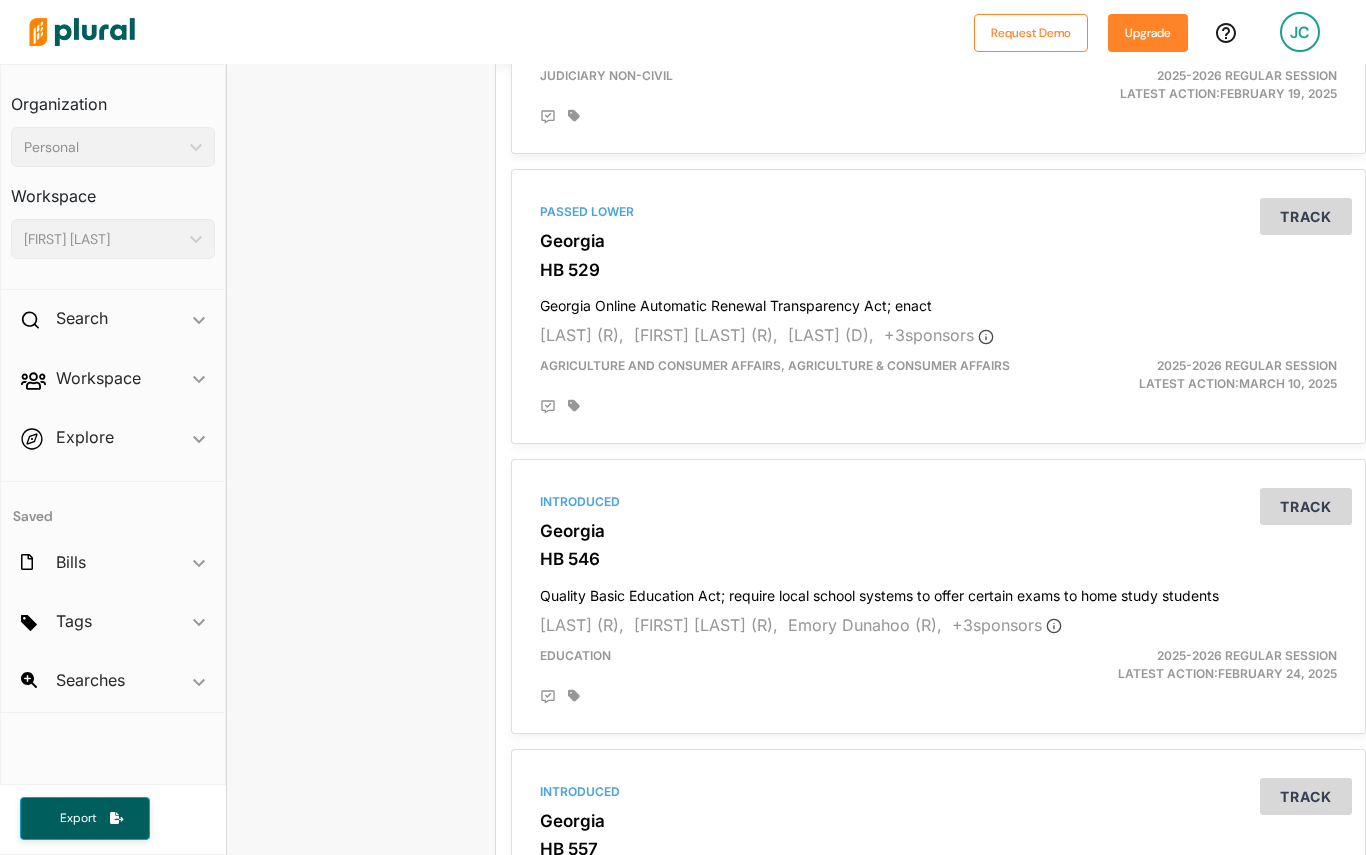 scroll, scrollTop: 2156, scrollLeft: 0, axis: vertical 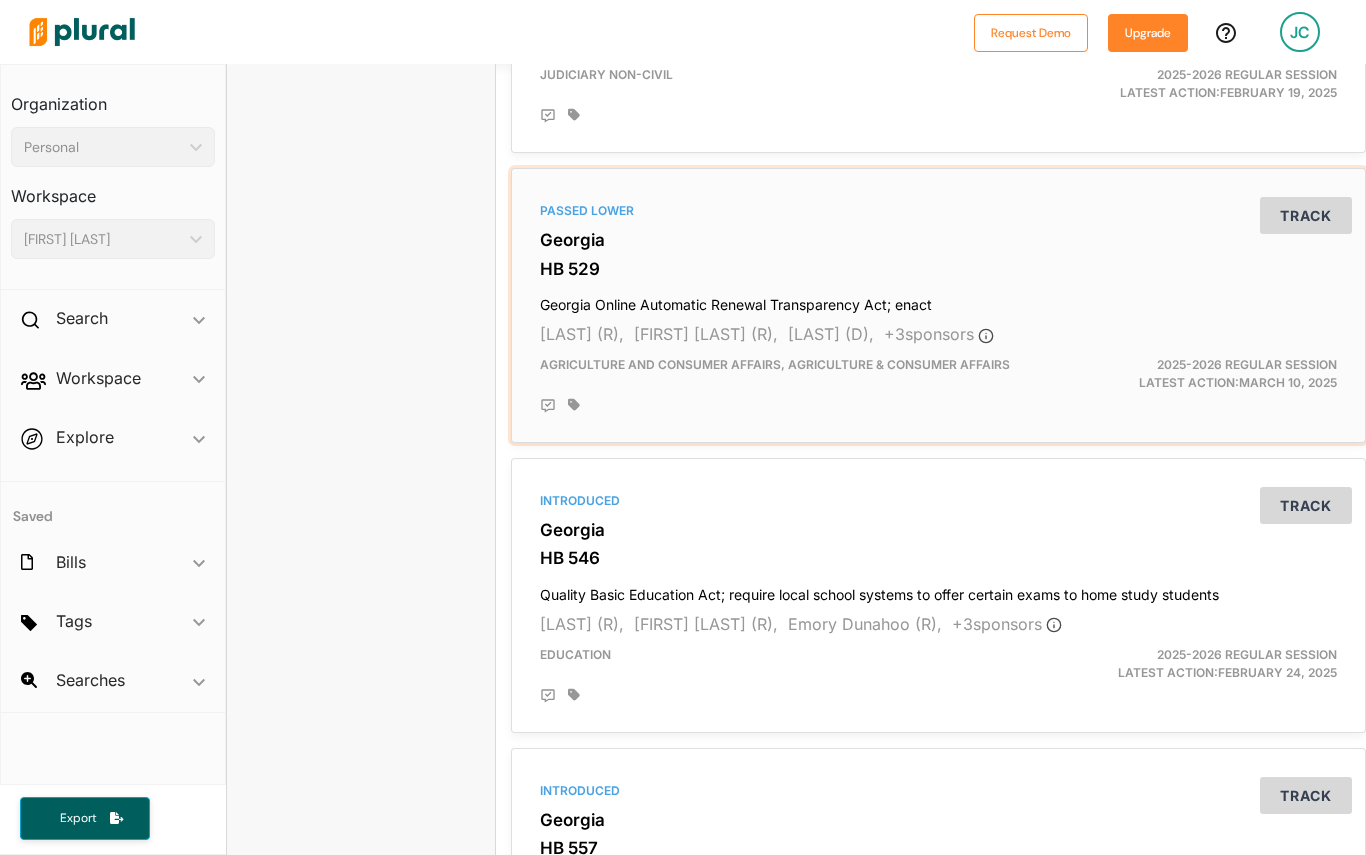 click on "HB 529" at bounding box center (938, 269) 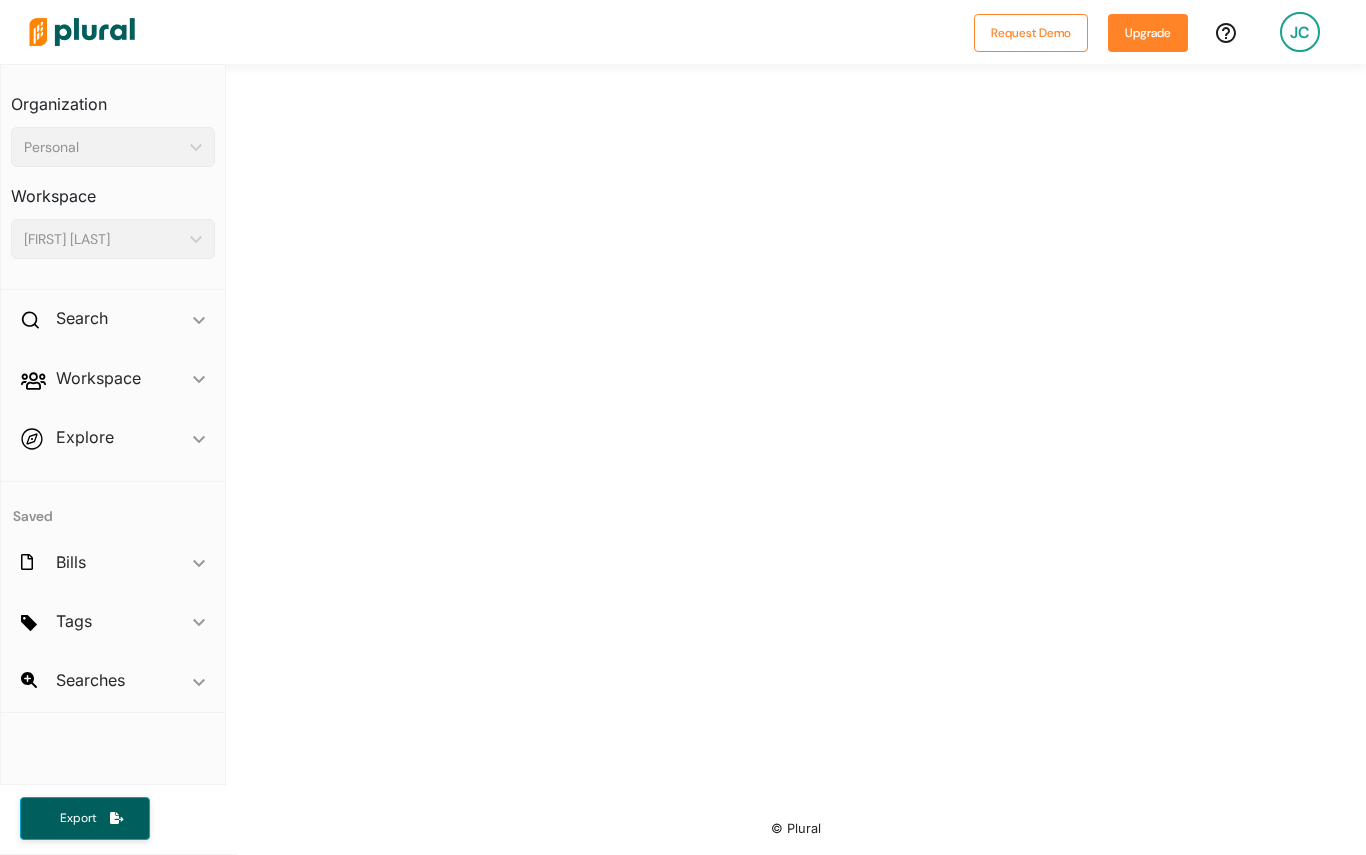 scroll, scrollTop: 0, scrollLeft: 0, axis: both 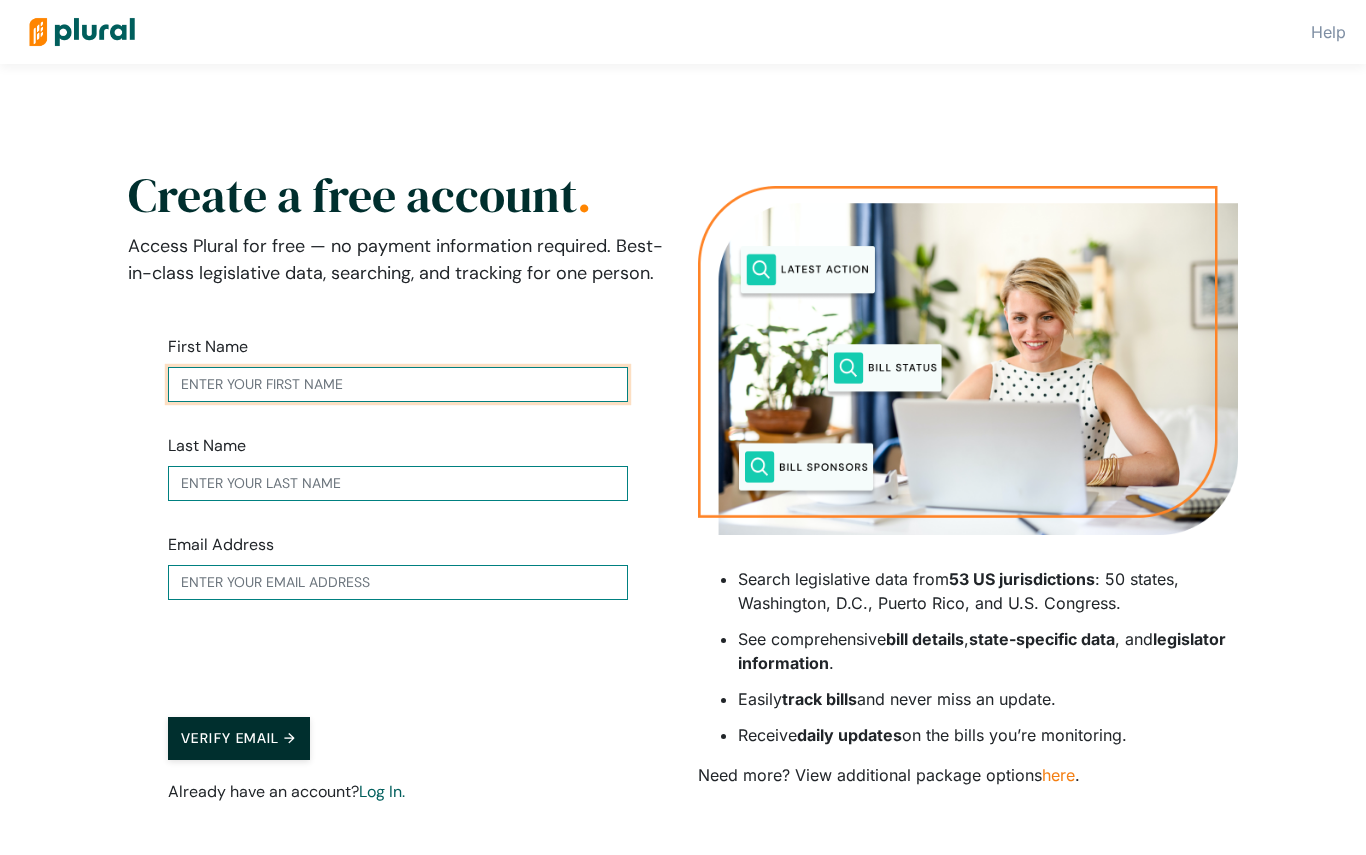 click at bounding box center [398, 384] 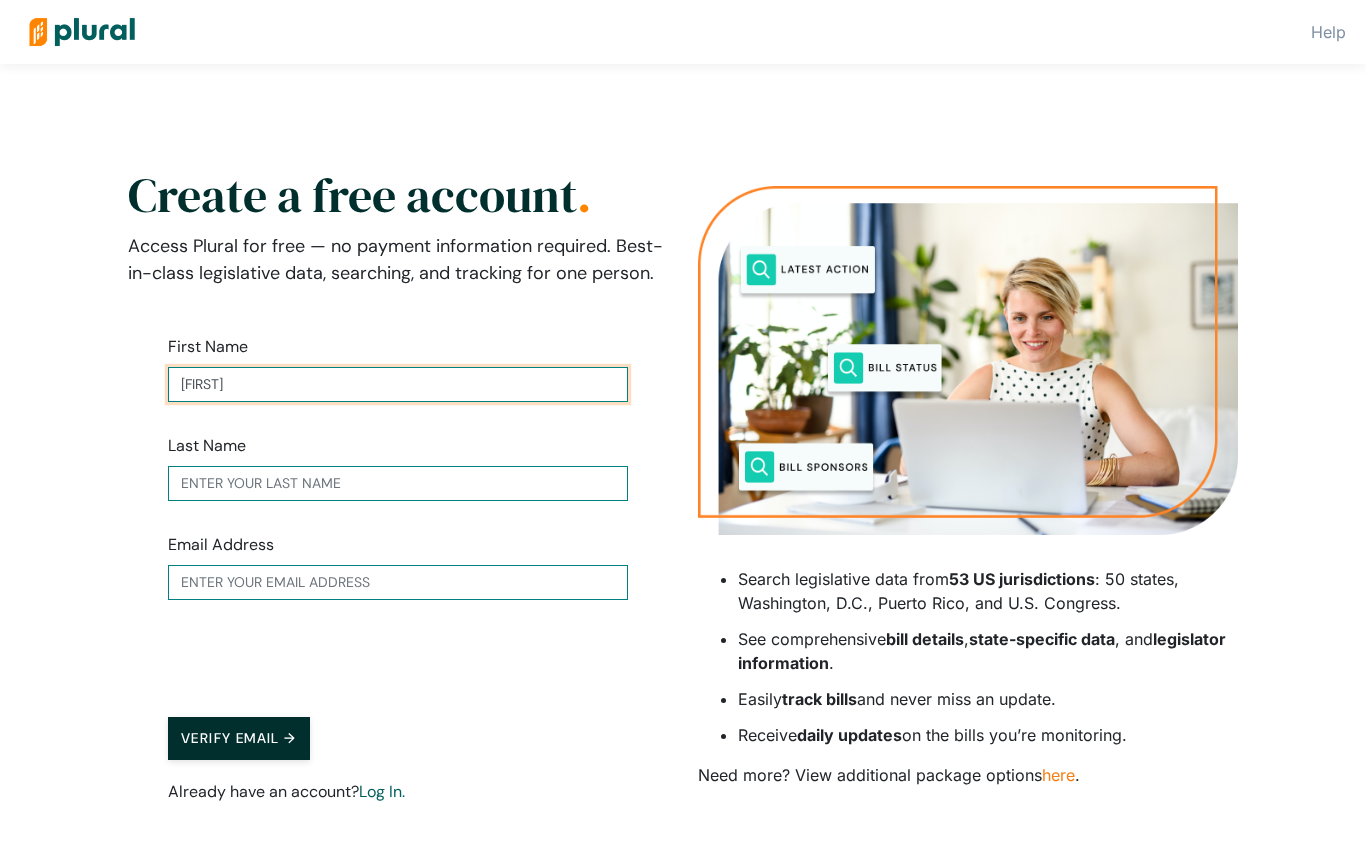 type on "[FIRST]" 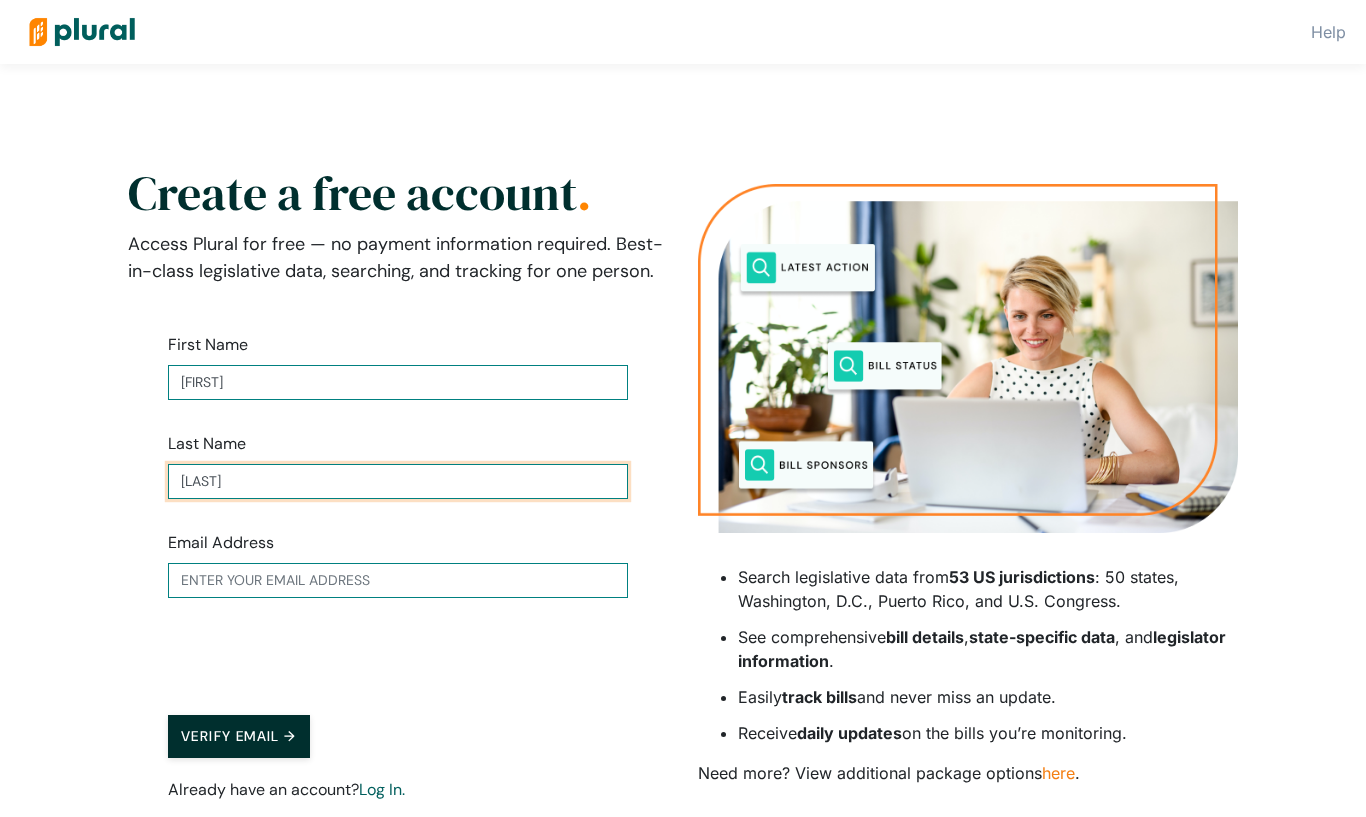 type on "[LAST]" 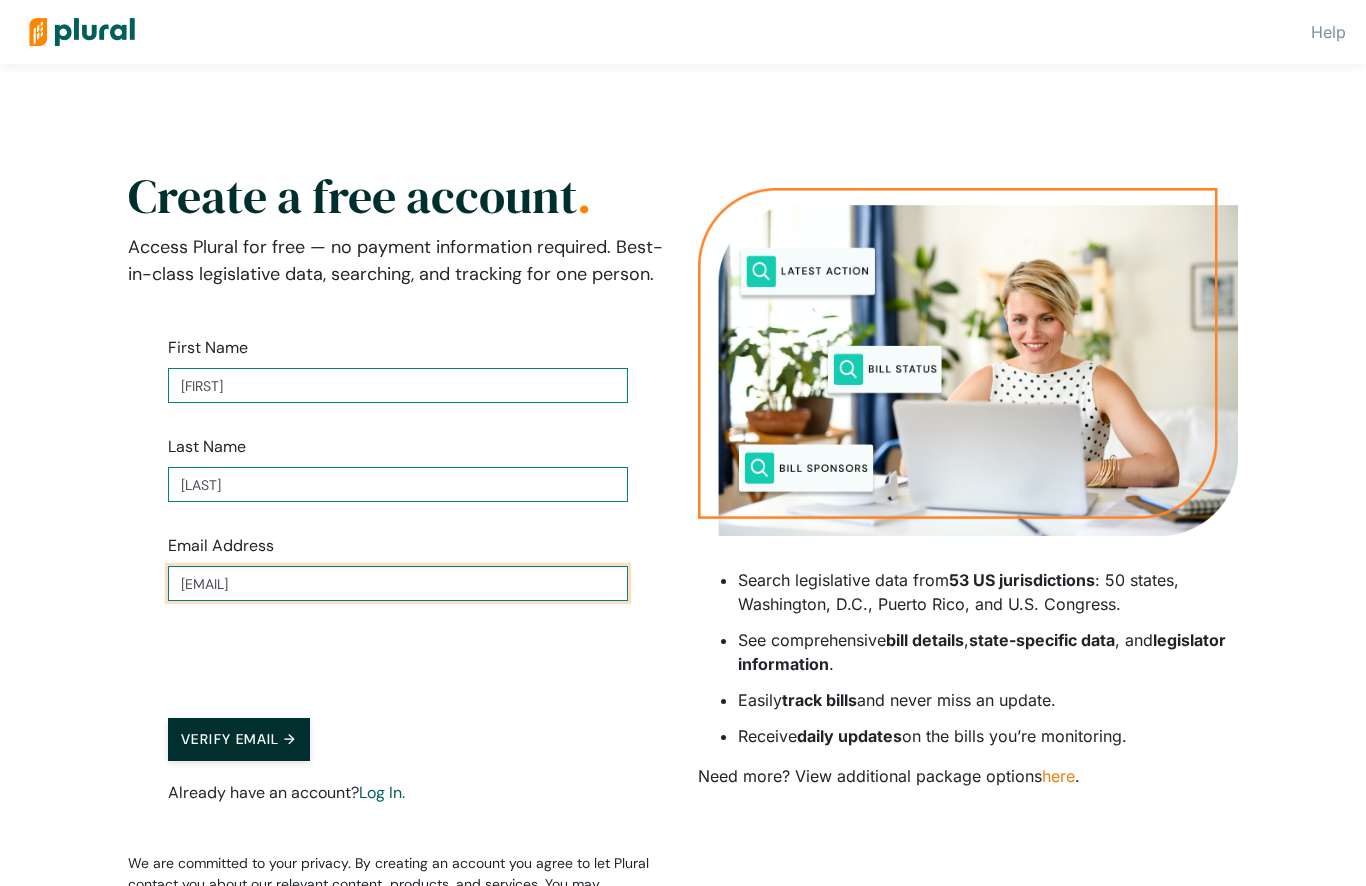 type on "[EMAIL]" 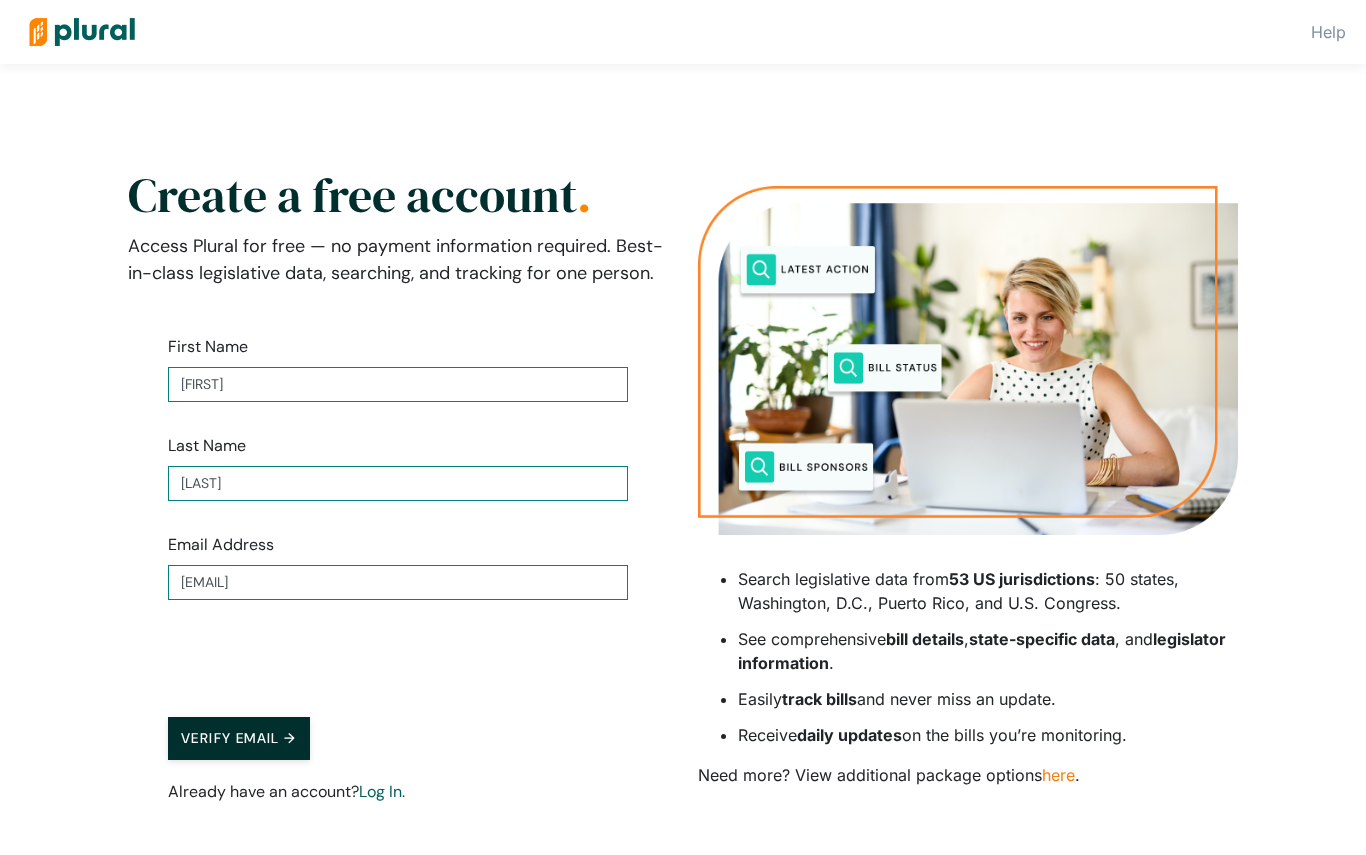 click on "Verify Email →" at bounding box center [239, 738] 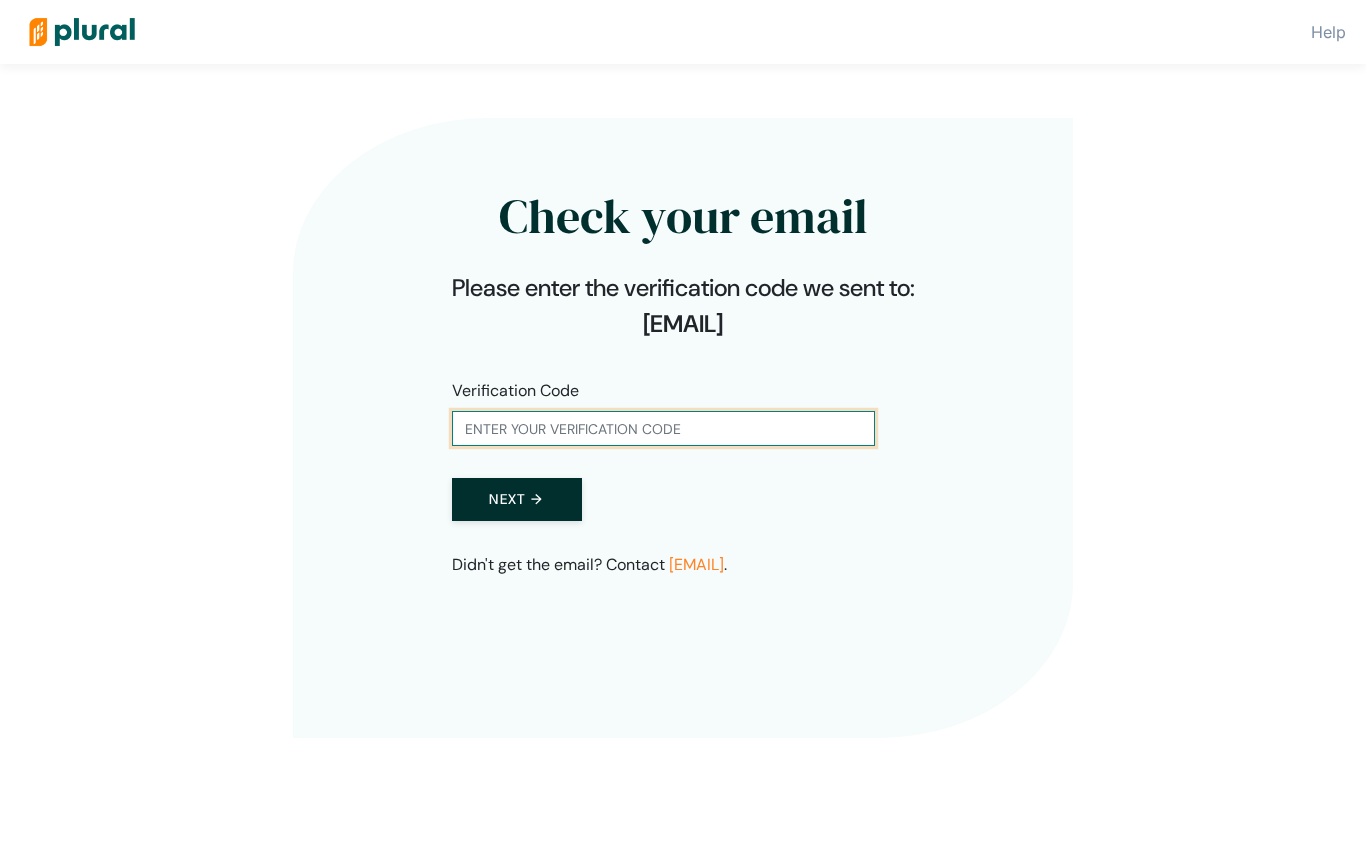 click at bounding box center (663, 428) 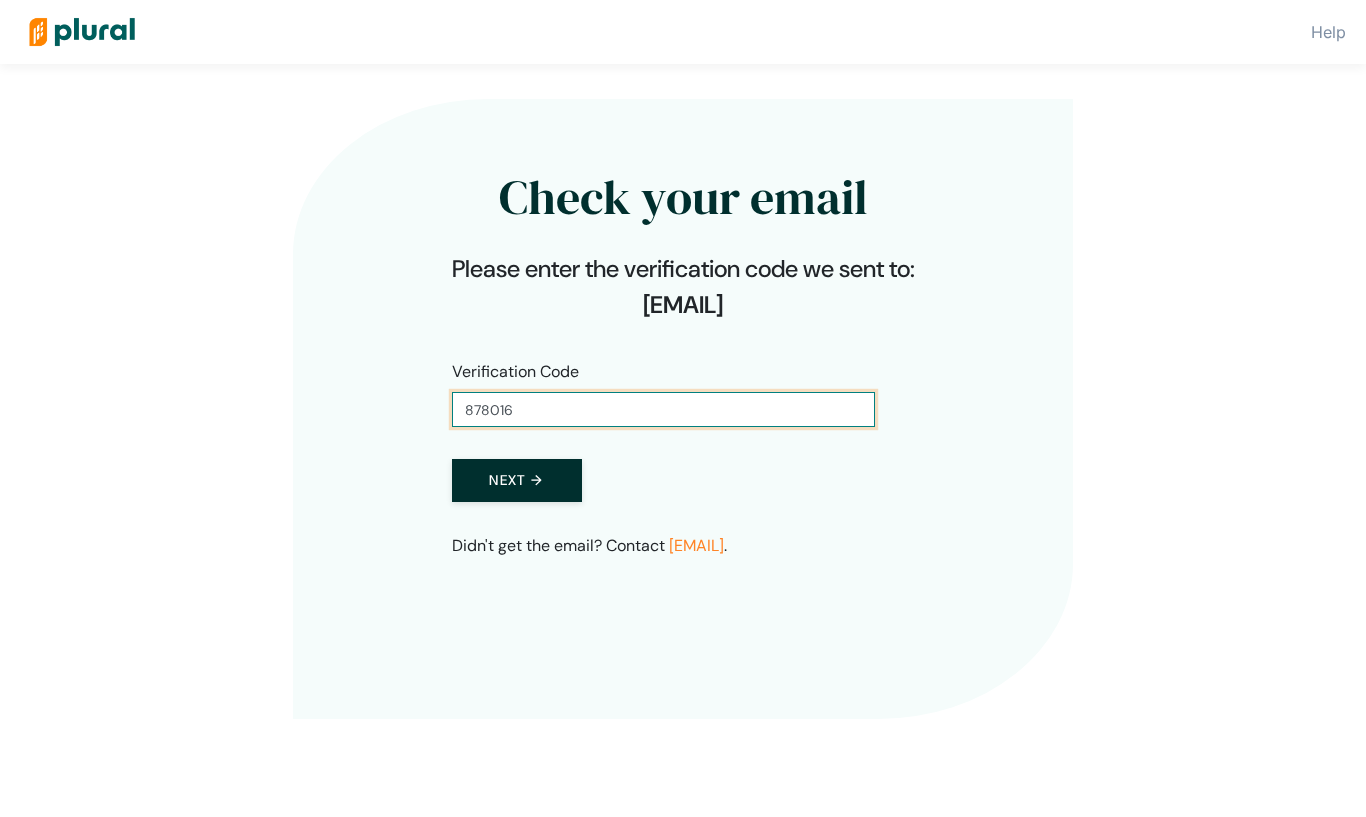 type on "878016" 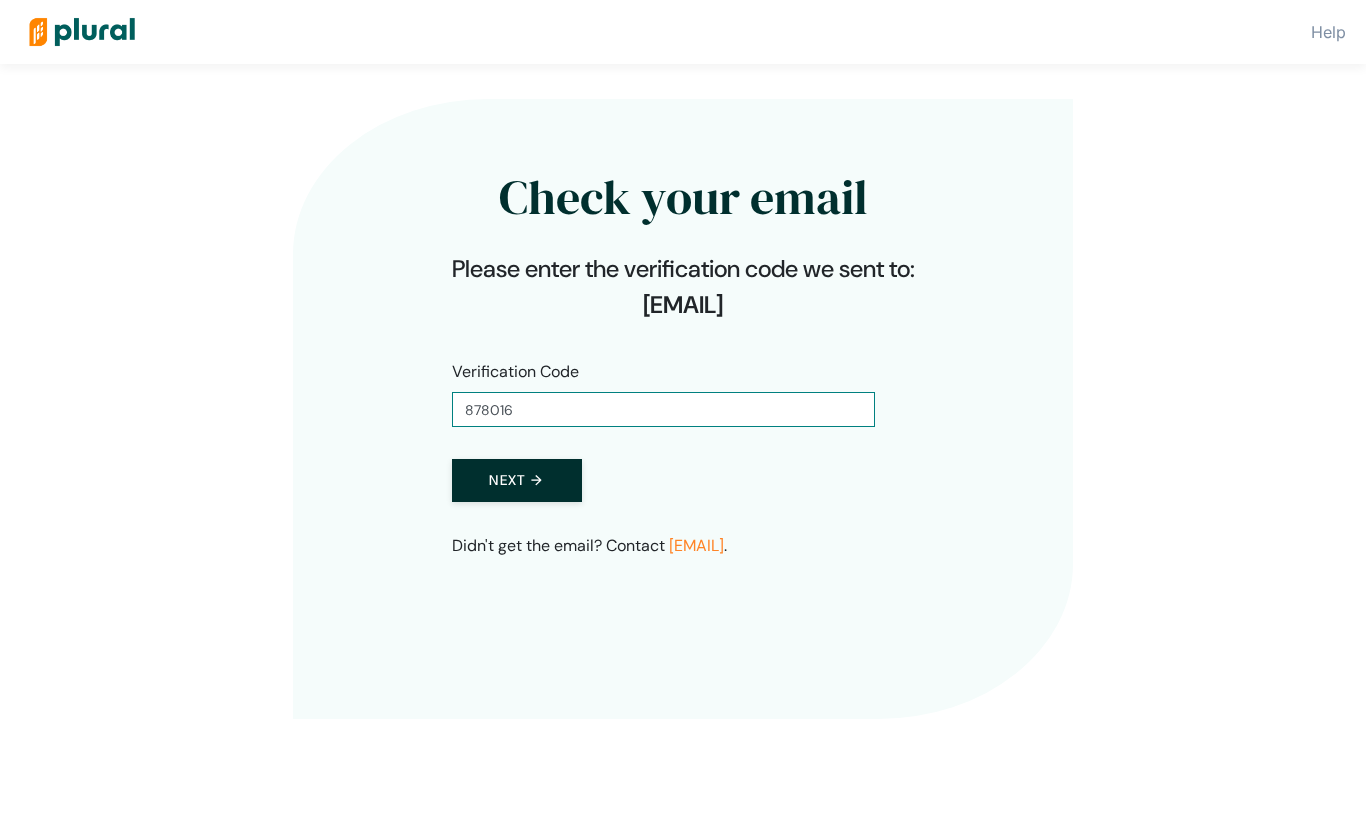 click on "Next →" at bounding box center [517, 480] 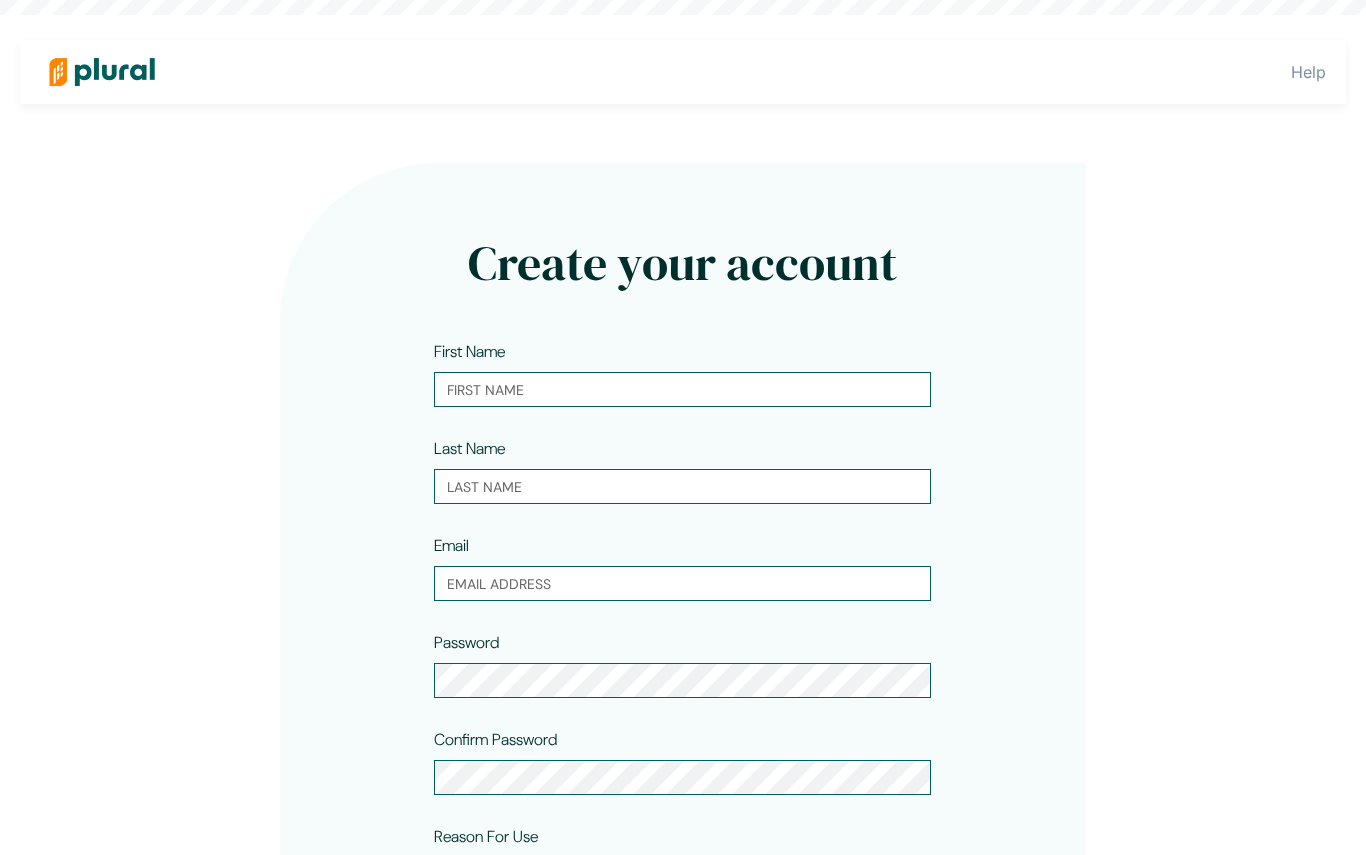 type on "[FIRST]" 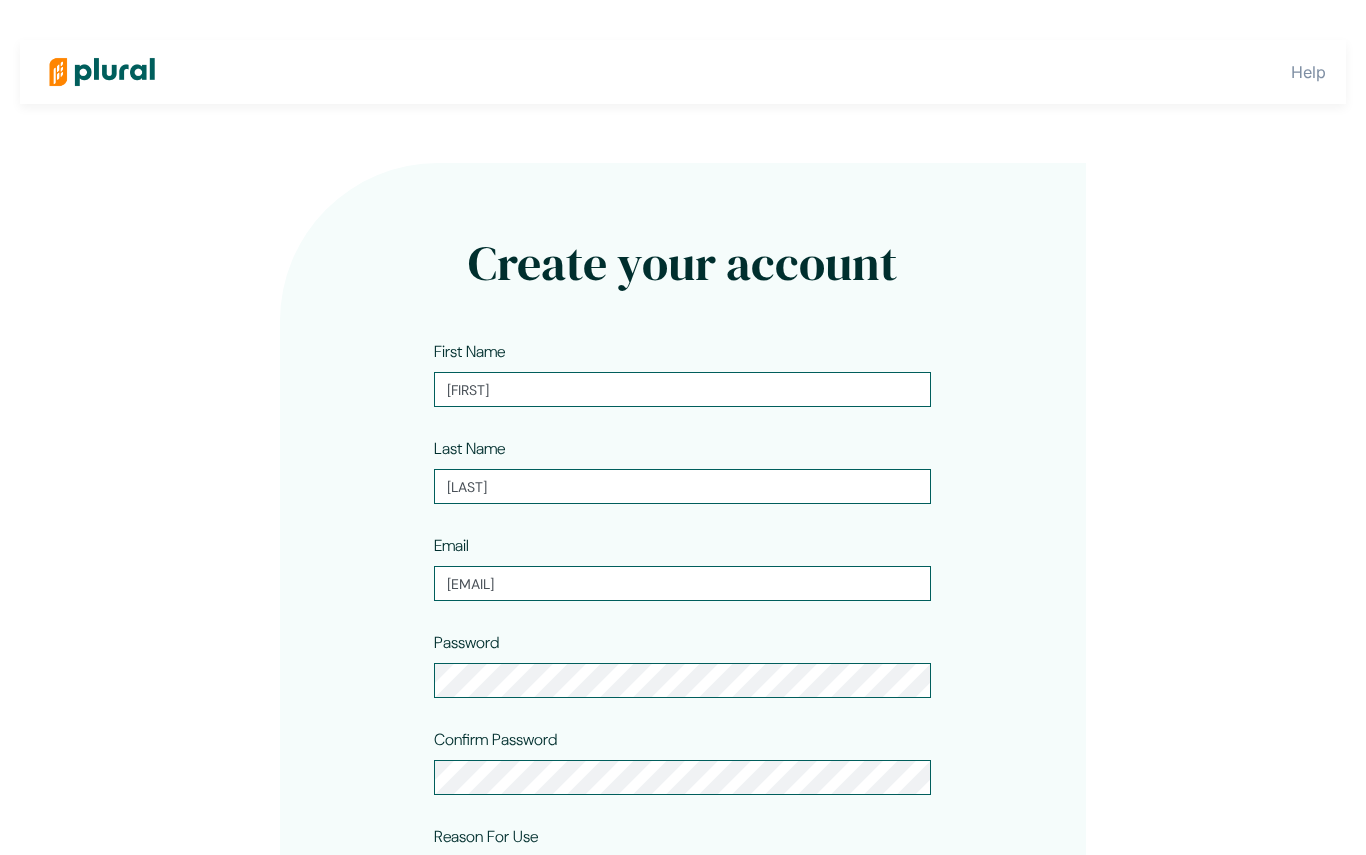 click on "Create your account First Name [FIRST] Last Name [LAST] Email [EMAIL] Password Confirm Password Reason For Use CHOOSE A REASON Personal Professional I agree with the Terms and Privacy Policy Get started →" at bounding box center [683, 633] 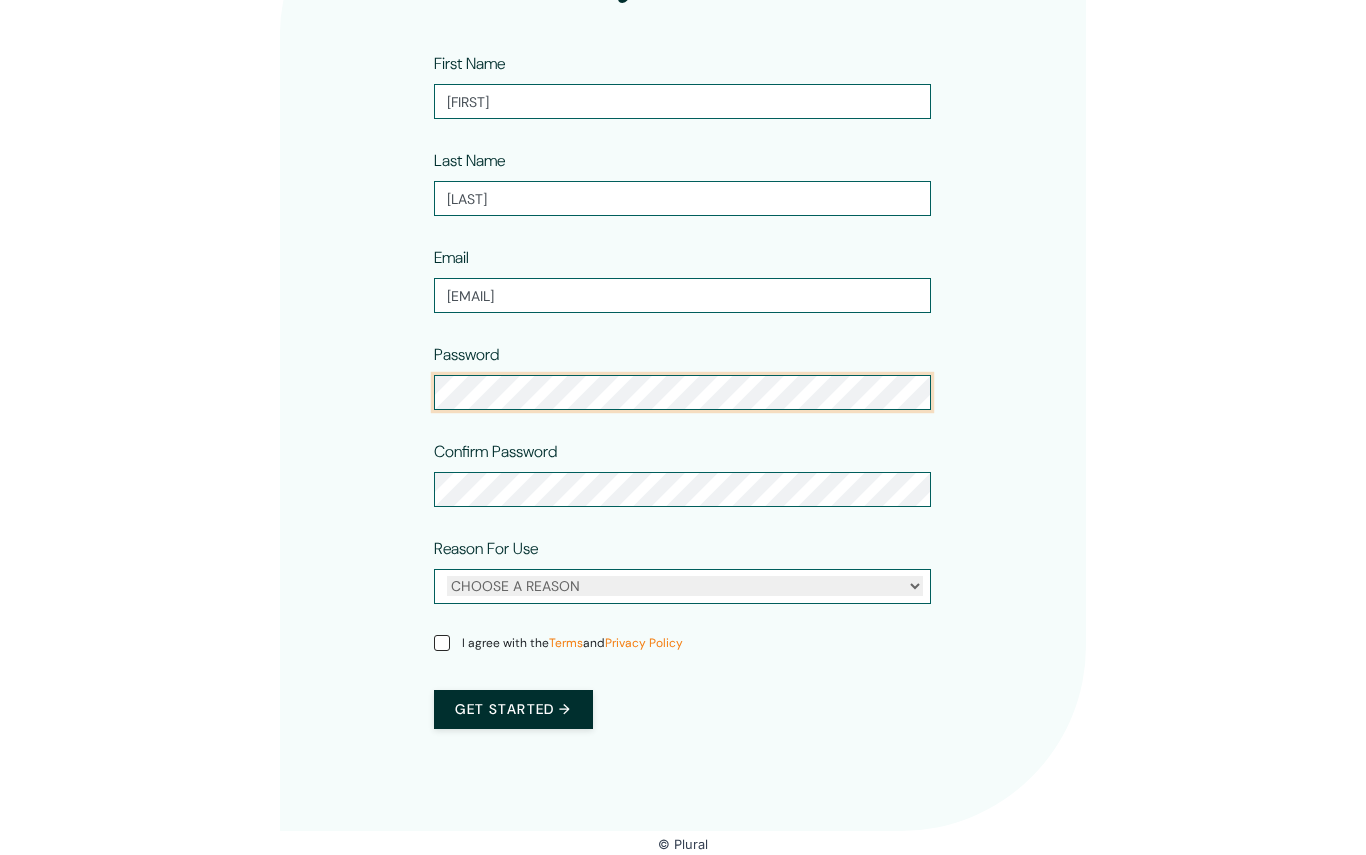 click on "First Name [FIRST] Last Name [LAST] Email [EMAIL] Password Confirm Password Reason For Use CHOOSE A REASON Personal Professional I agree with the Terms and Privacy Policy Get started →" at bounding box center (682, 400) 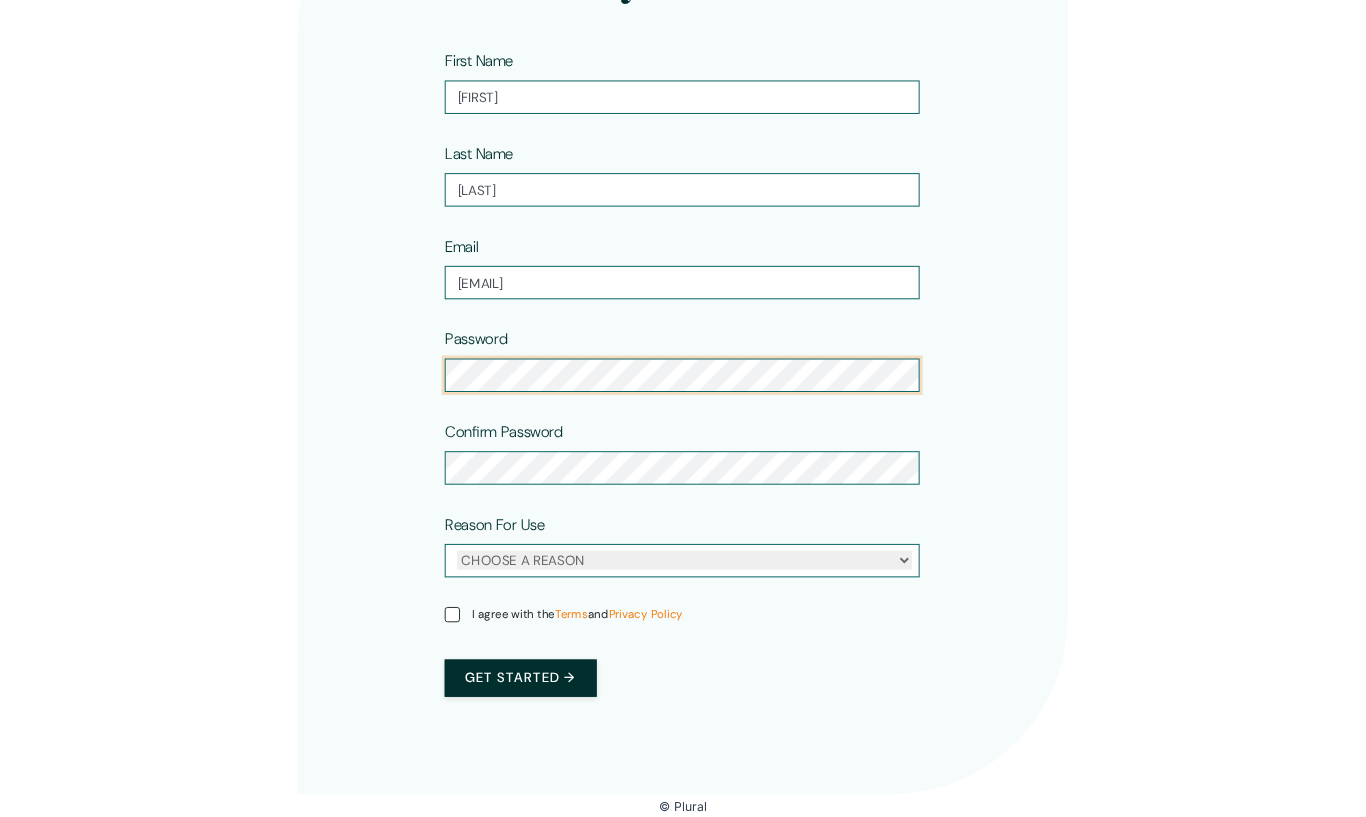 scroll, scrollTop: 284, scrollLeft: 0, axis: vertical 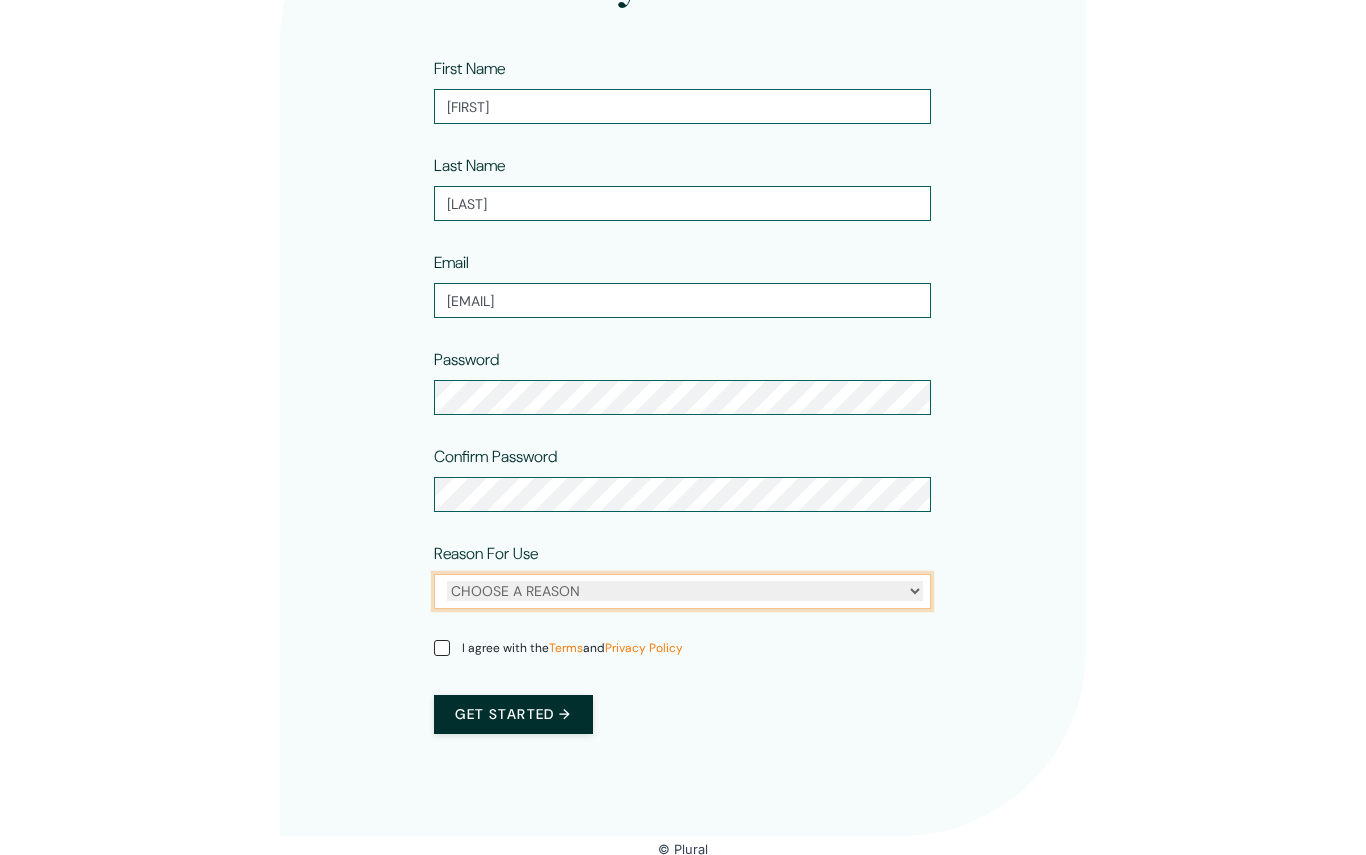 select on "personal" 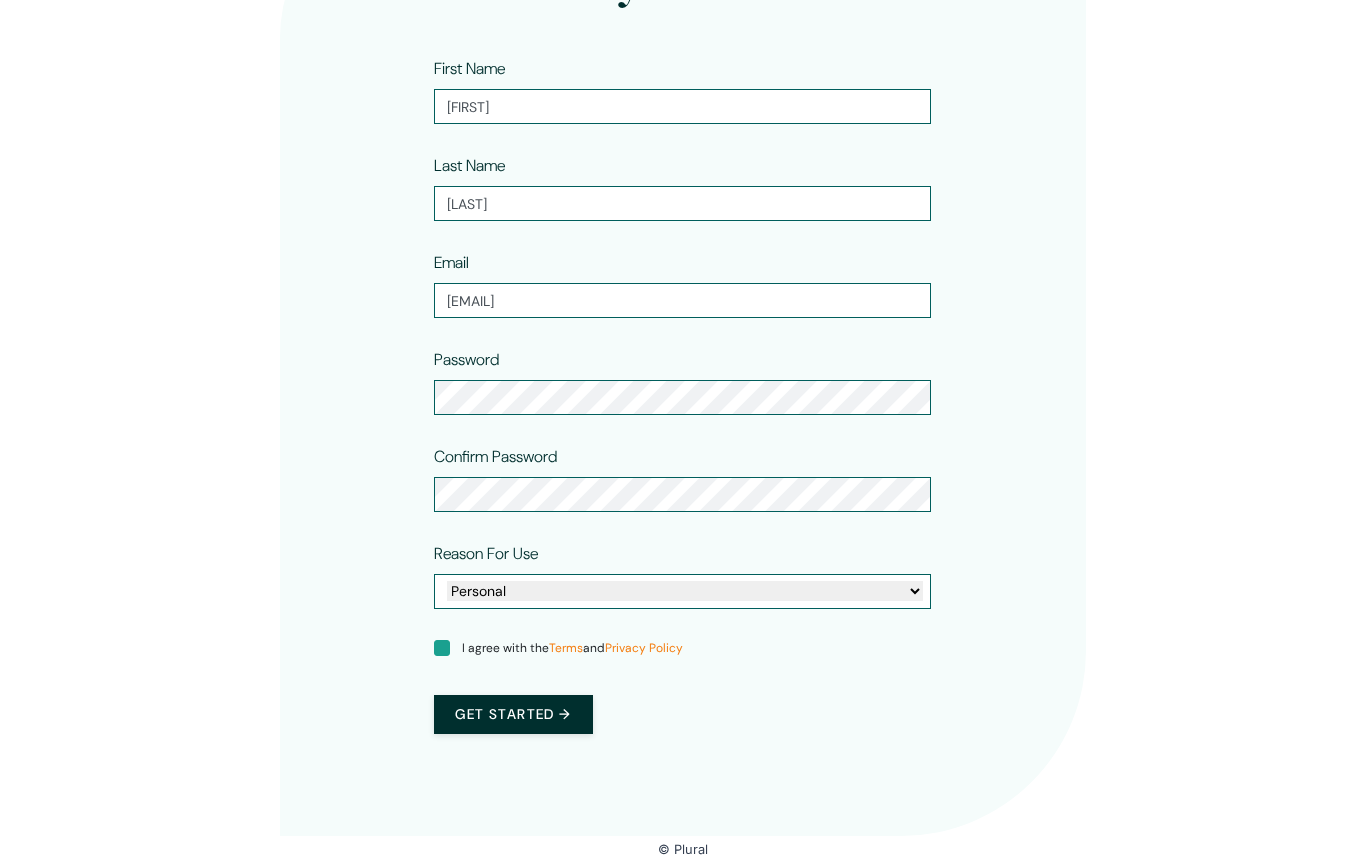 click on "I agree with the  Terms  and  Privacy Policy" at bounding box center (442, 648) 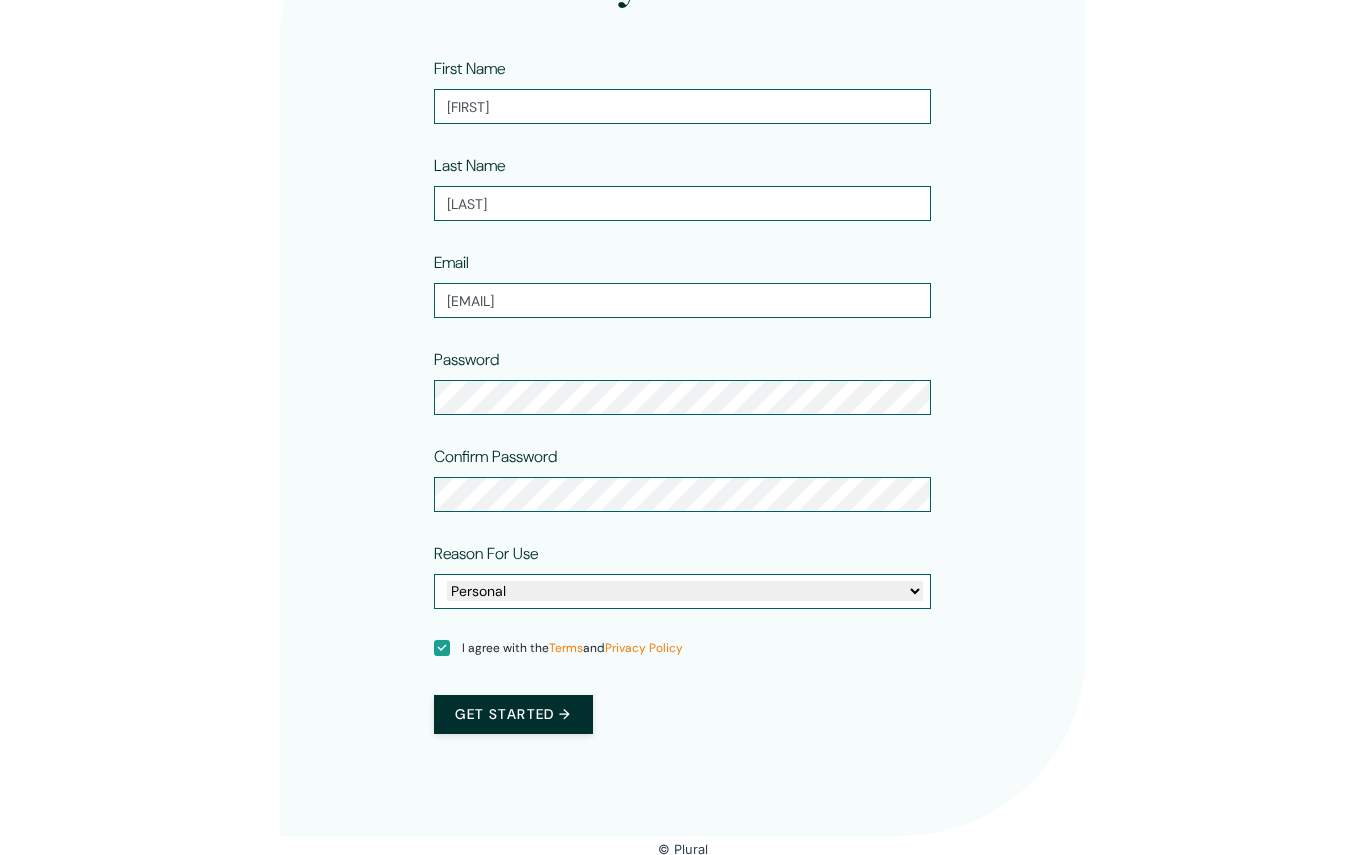 click on "Get started →" at bounding box center (513, 714) 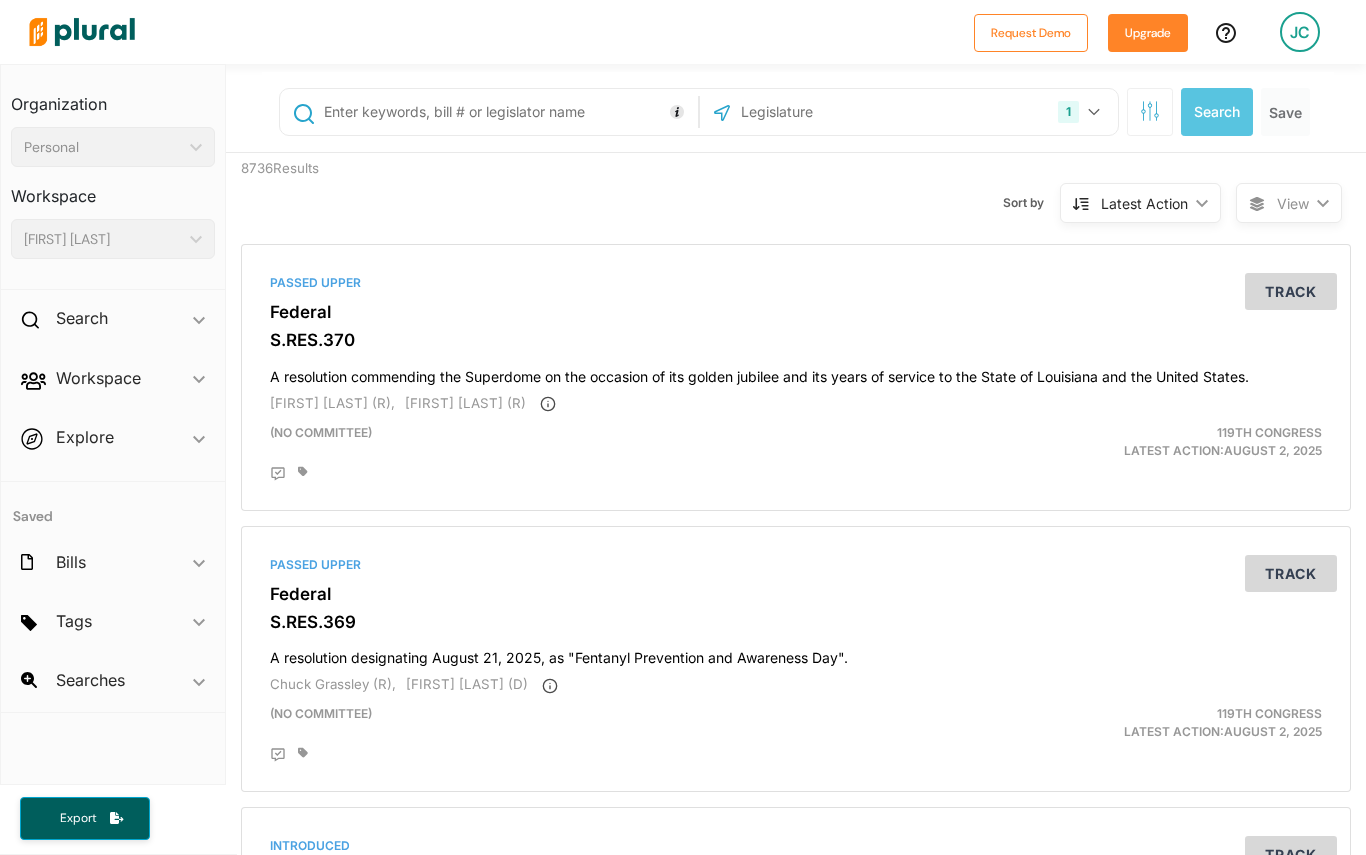 click on "Upgrade" at bounding box center (1148, 33) 